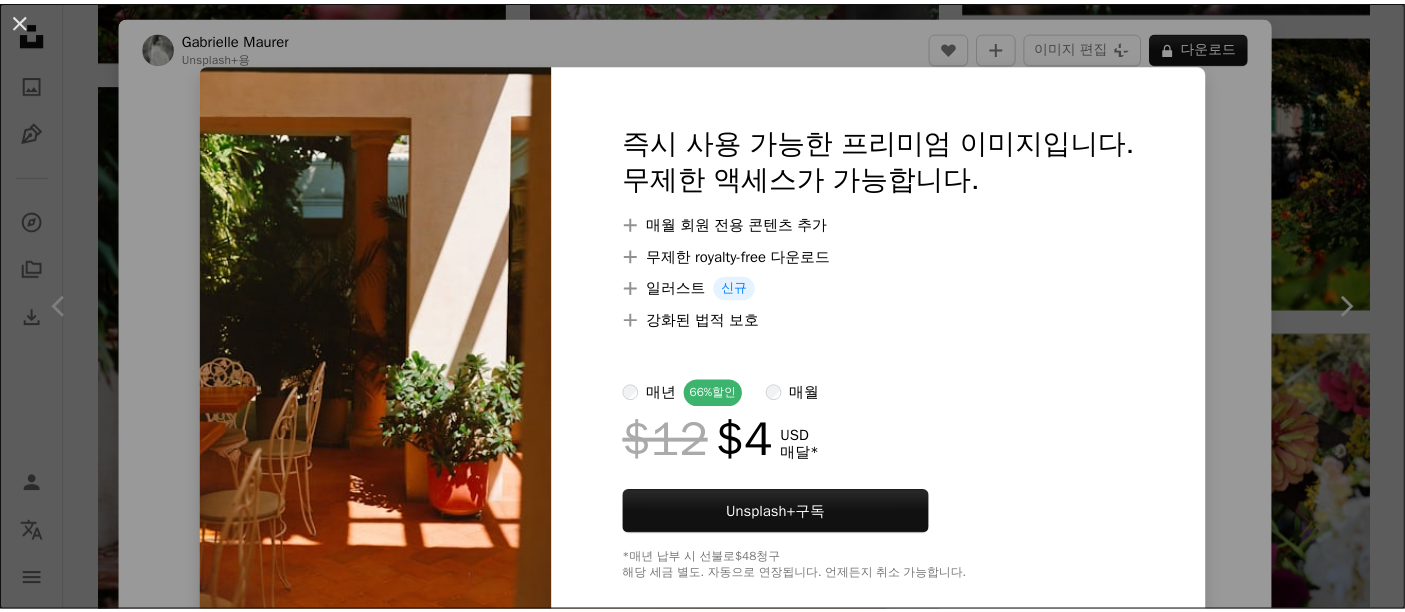scroll, scrollTop: 22288, scrollLeft: 0, axis: vertical 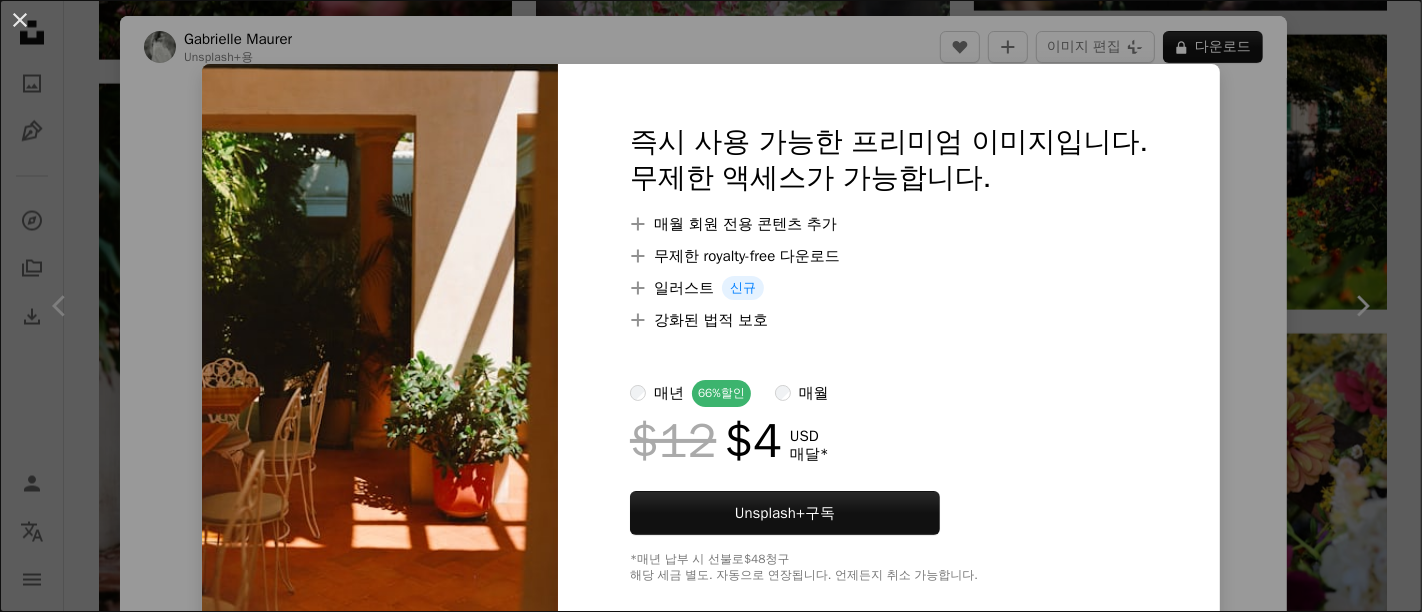 click on "An X shape 즉시 사용 가능한 프리미엄 이미지입니다. 무제한 액세스가 가능합니다. A plus sign 매월 회원 전용 콘텐츠 추가 A plus sign 무제한 royalty-free 다운로드 A plus sign 일러스트  신규 A plus sign 강화된 법적 보호 매년 66%  할인 매월 $12   $4 USD 매달 * Unsplash+  구독 *매년 납부 시 선불로  $48  청구 해당 세금 별도. 자동으로 연장됩니다. 언제든지 취소 가능합니다." at bounding box center (711, 306) 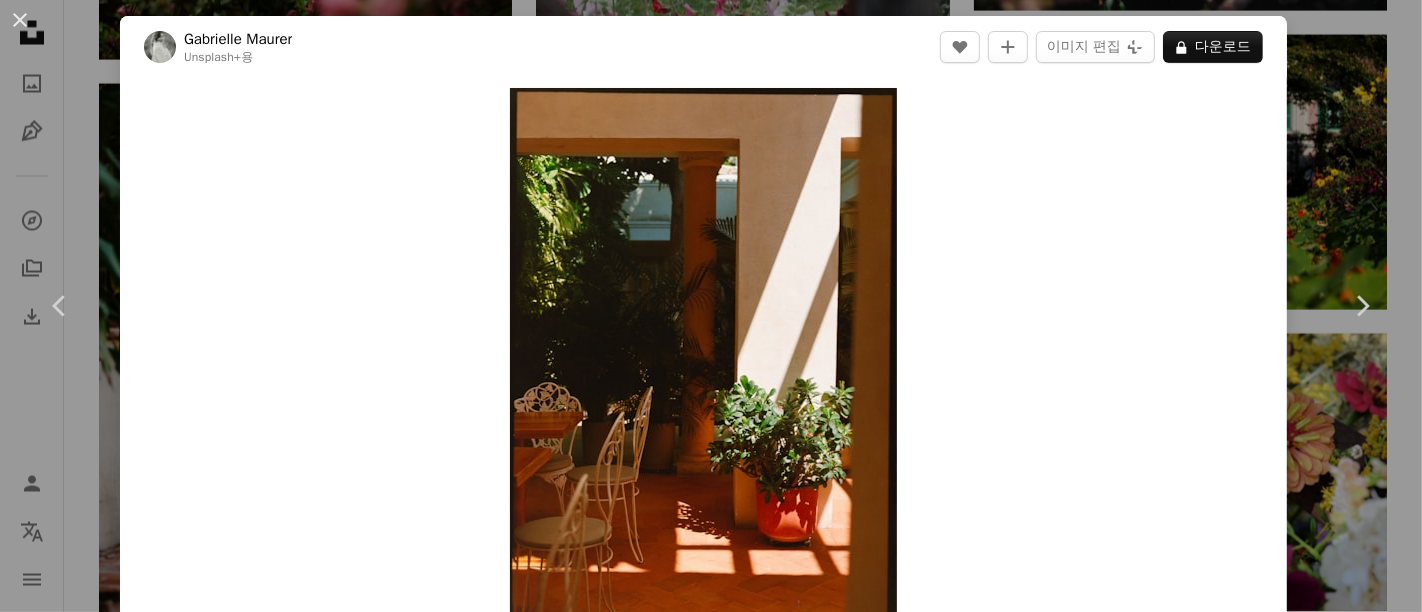 click on "[FIRST] [LAST] [CITY], [COUNTRY] [DATE]" at bounding box center (711, 306) 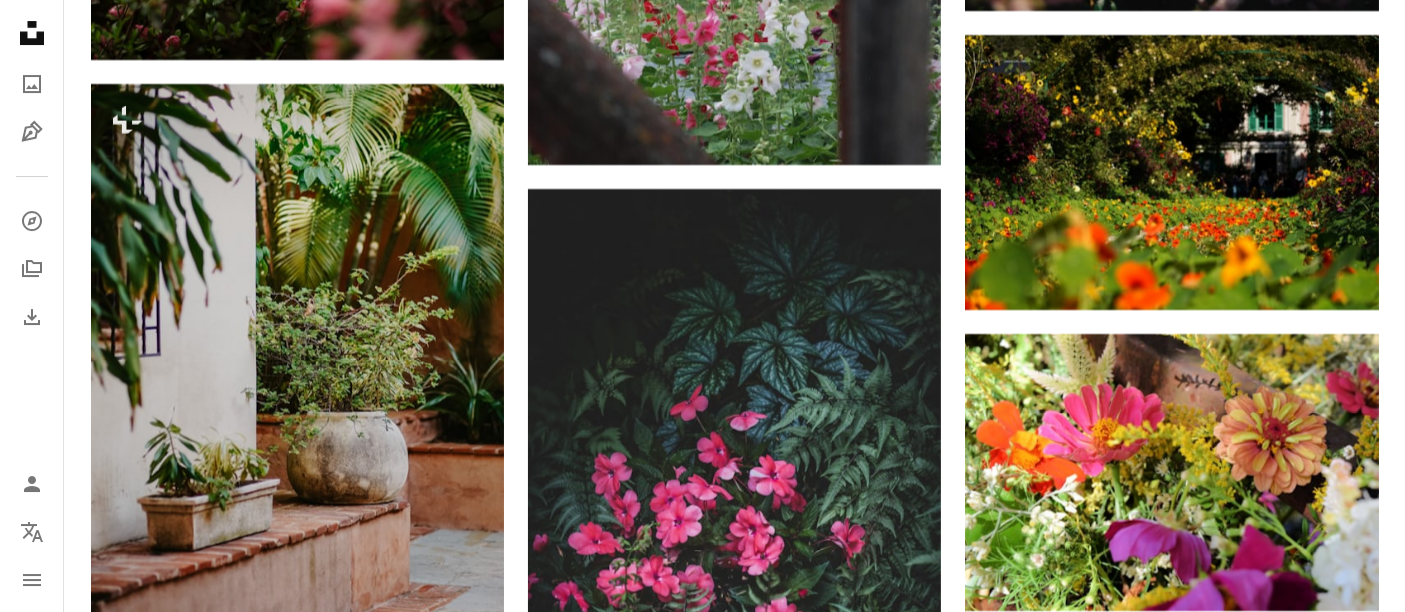 scroll, scrollTop: 0, scrollLeft: 0, axis: both 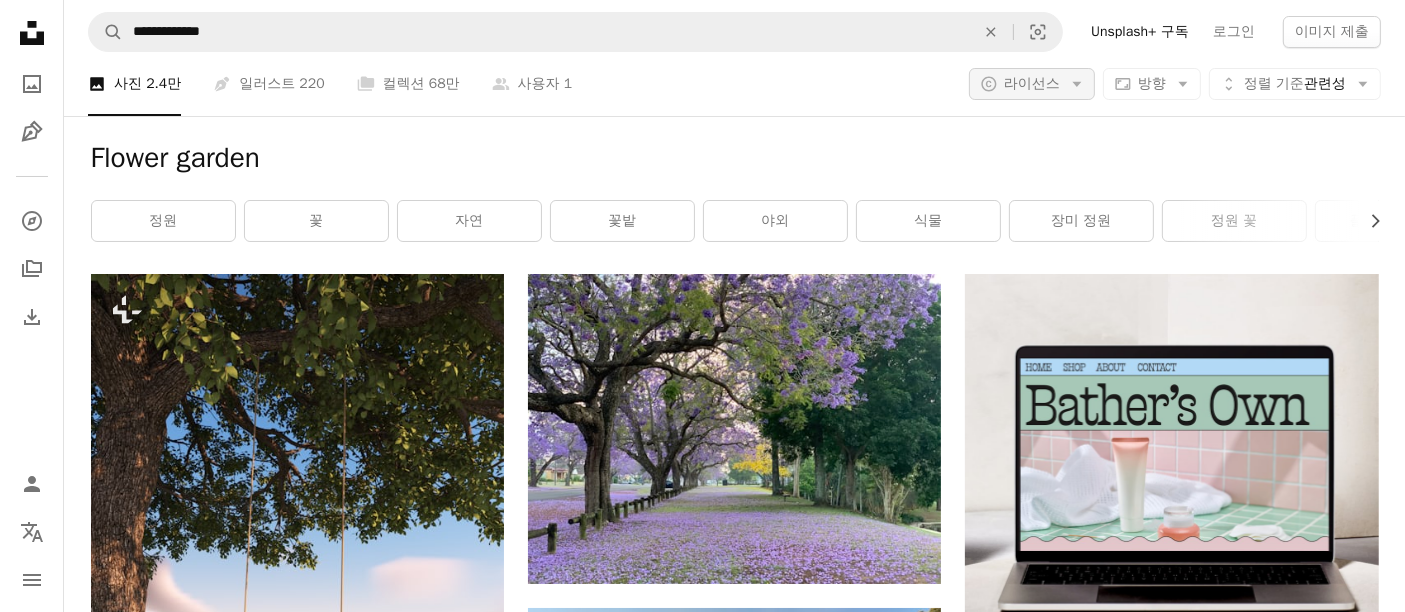 click on "Arrow down" 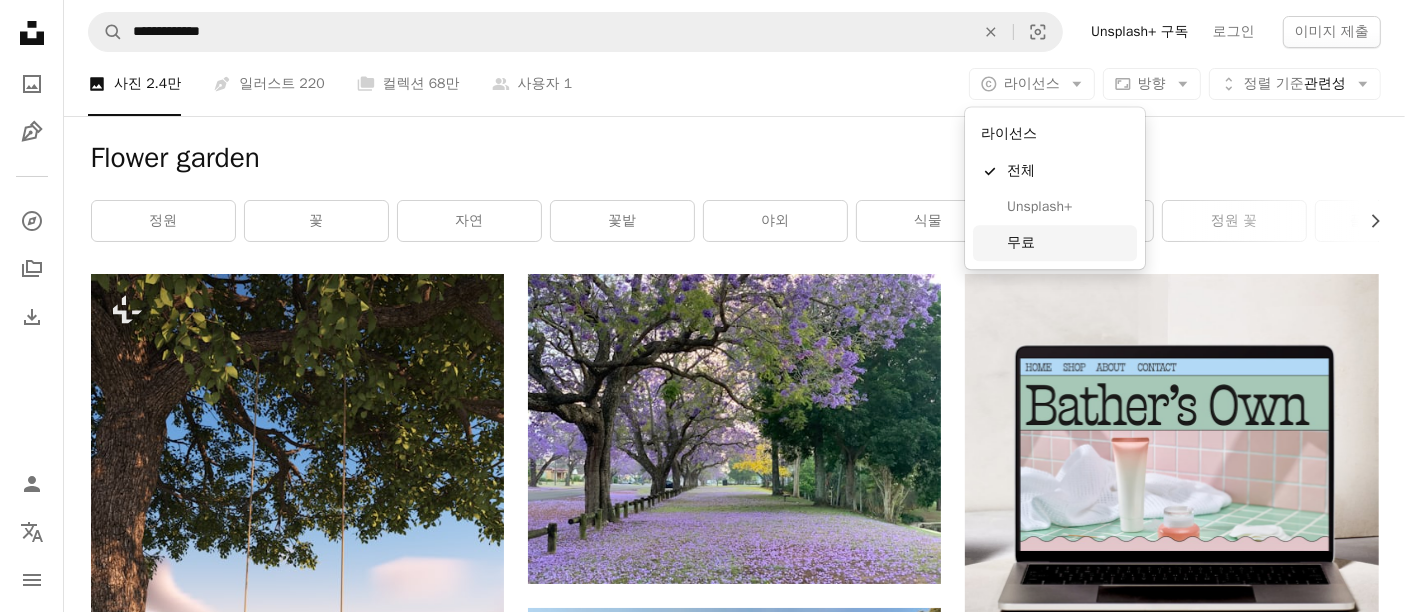 click on "무료" at bounding box center [1068, 243] 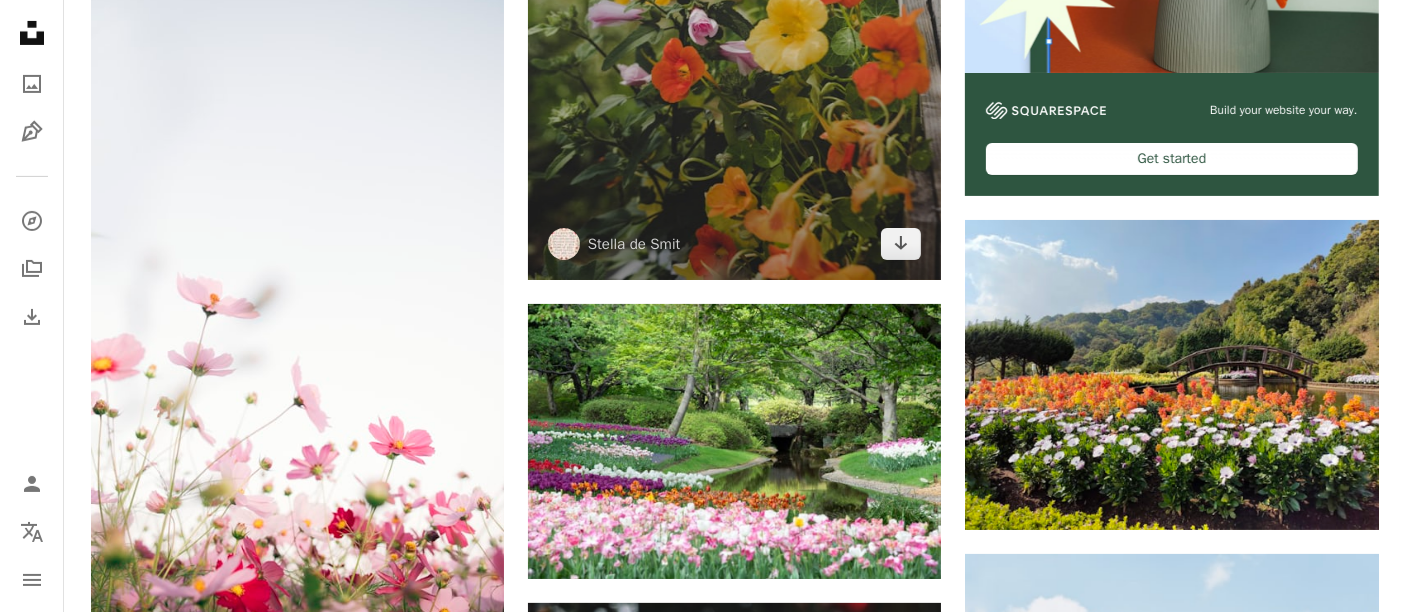 scroll, scrollTop: 666, scrollLeft: 0, axis: vertical 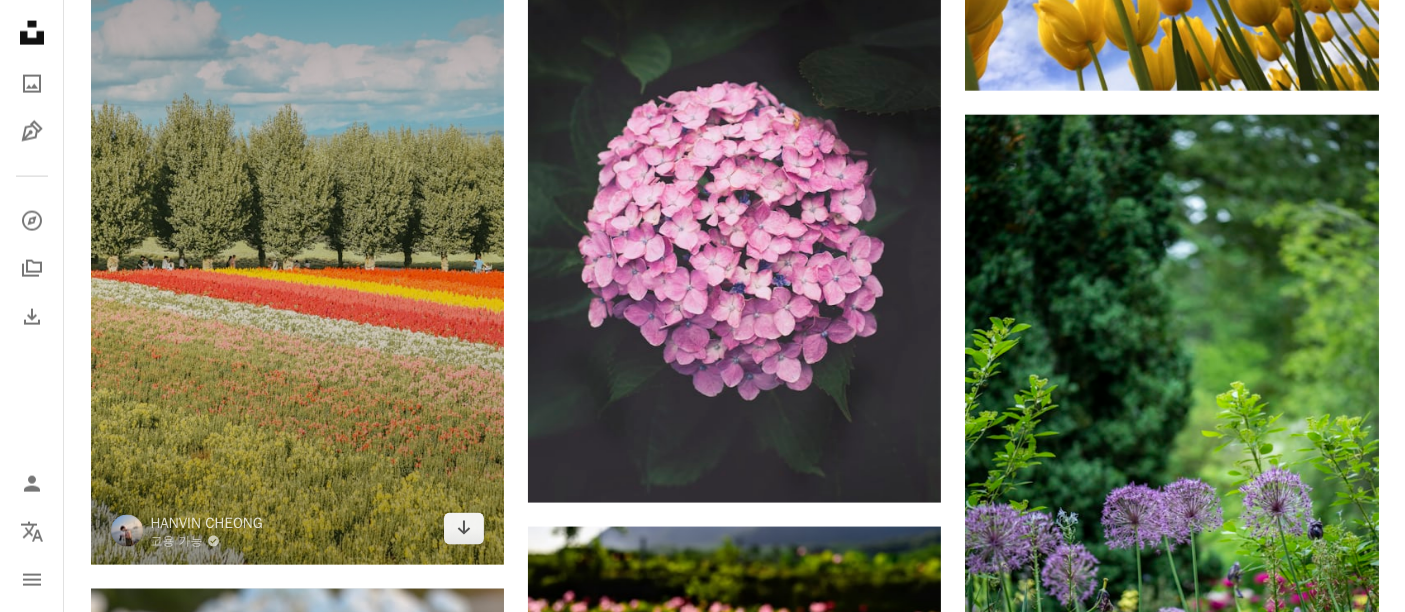 click at bounding box center (297, 255) 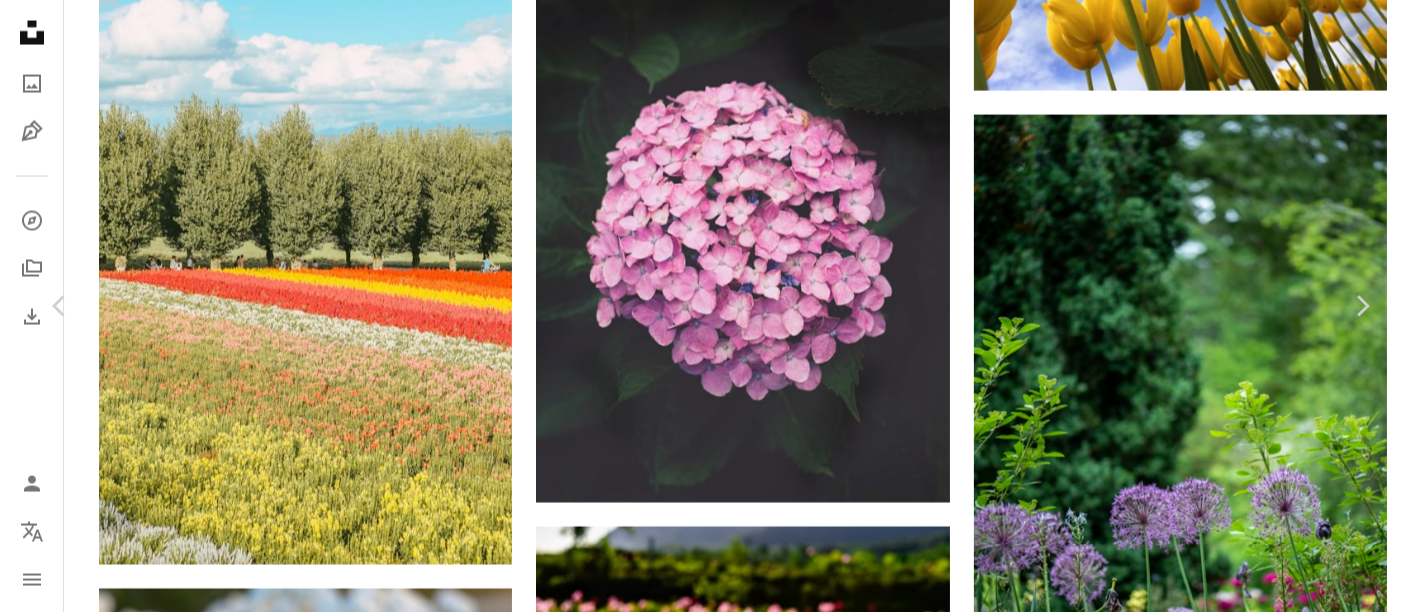 scroll, scrollTop: 2777, scrollLeft: 0, axis: vertical 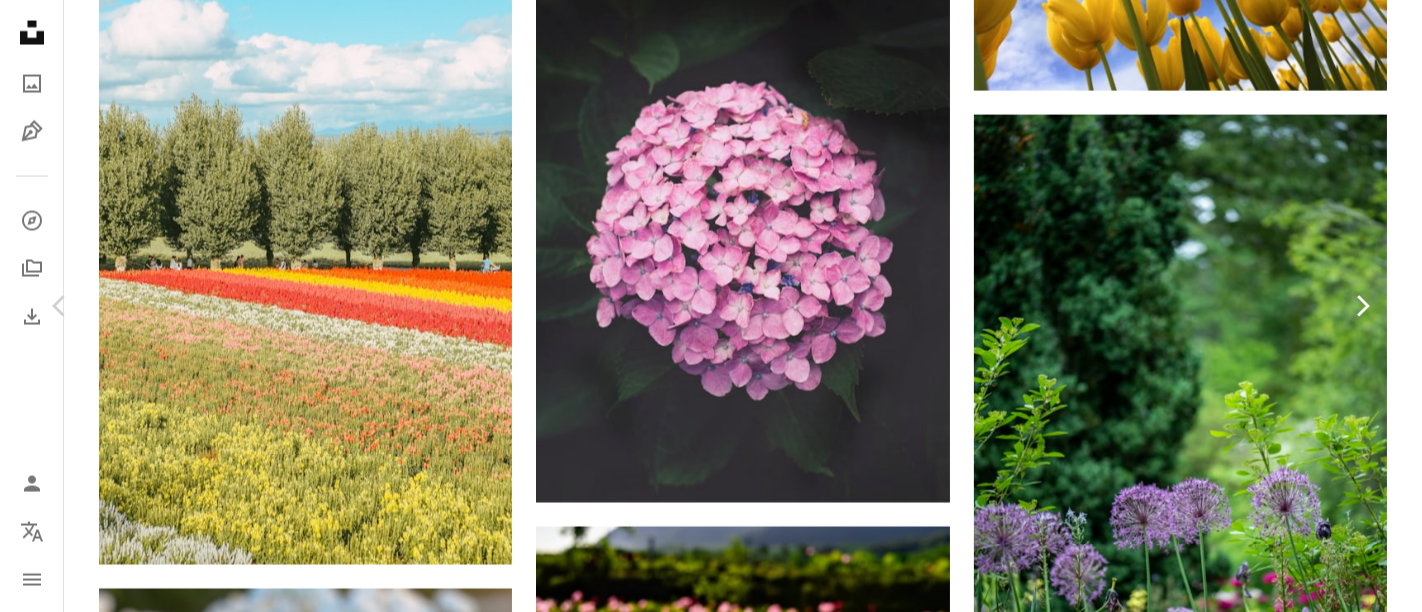 click on "Chevron right" at bounding box center (1362, 306) 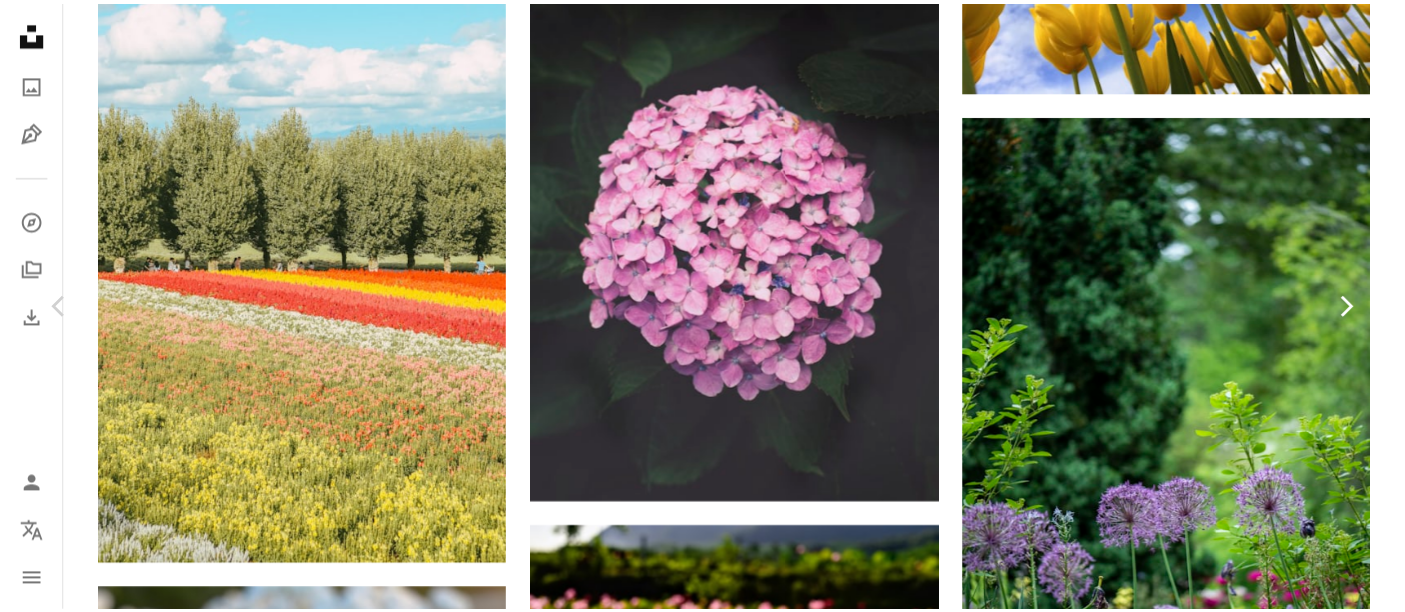 scroll, scrollTop: 0, scrollLeft: 0, axis: both 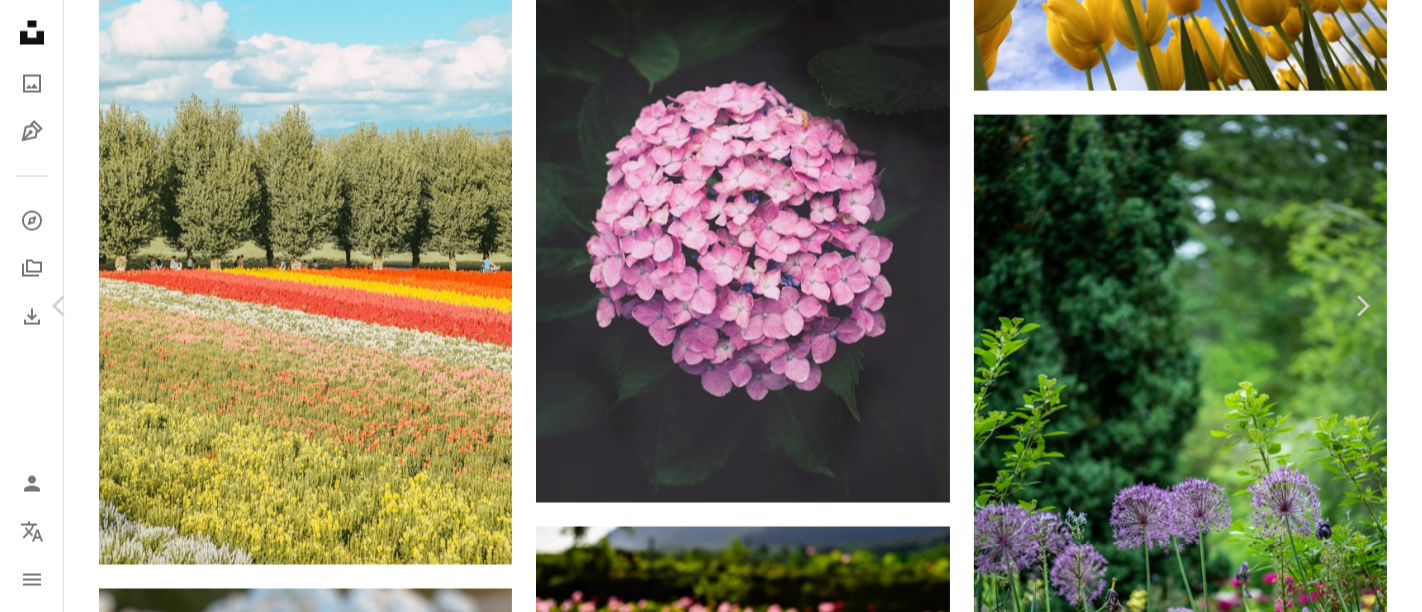 click on "[FIRST] [LAST] [DATE]" at bounding box center [711, 4425] 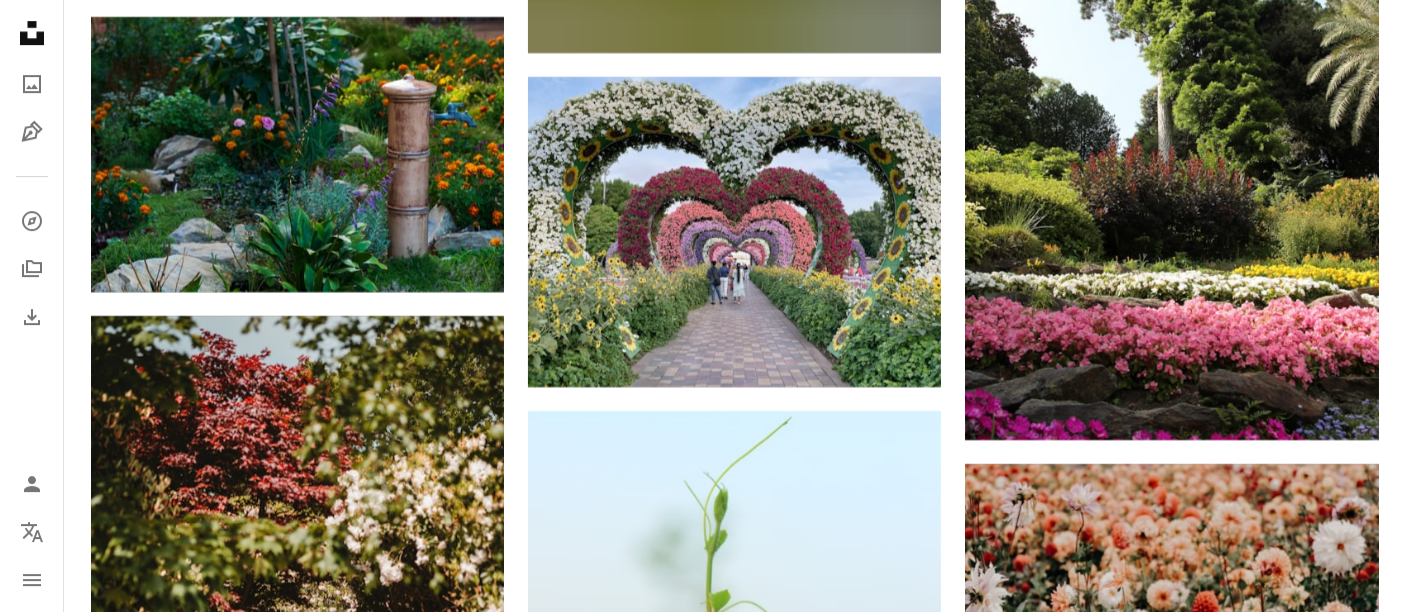 scroll, scrollTop: 14051, scrollLeft: 0, axis: vertical 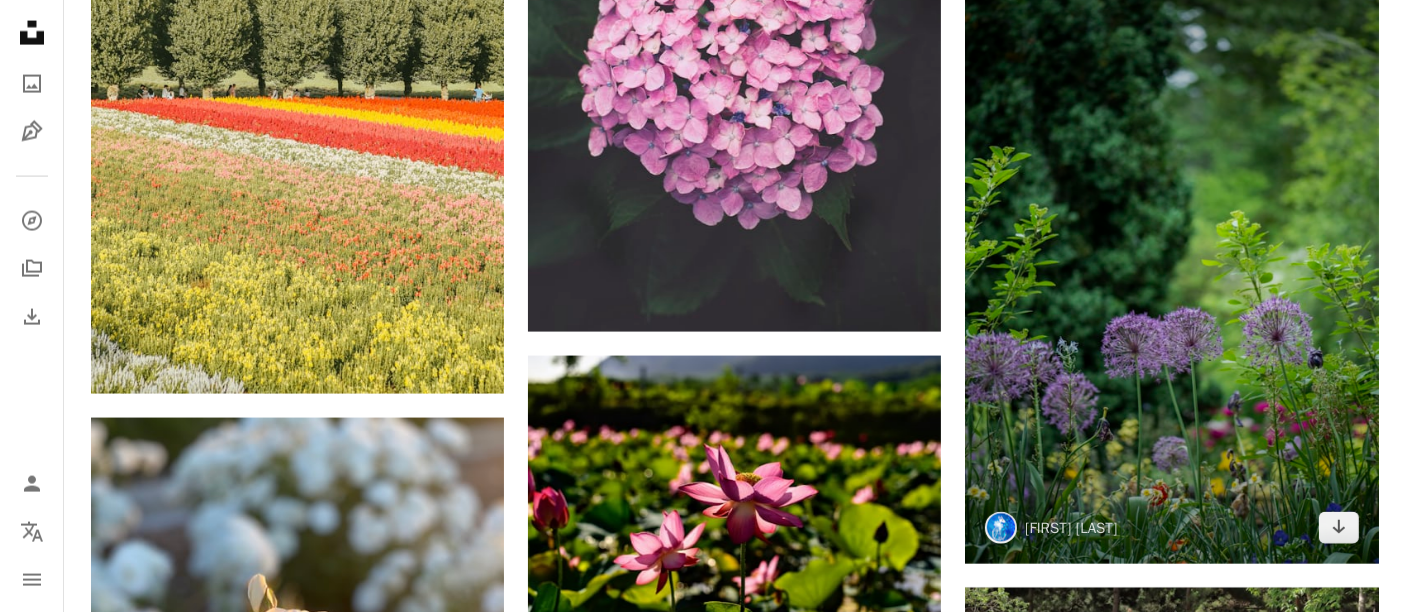 click at bounding box center [1171, 253] 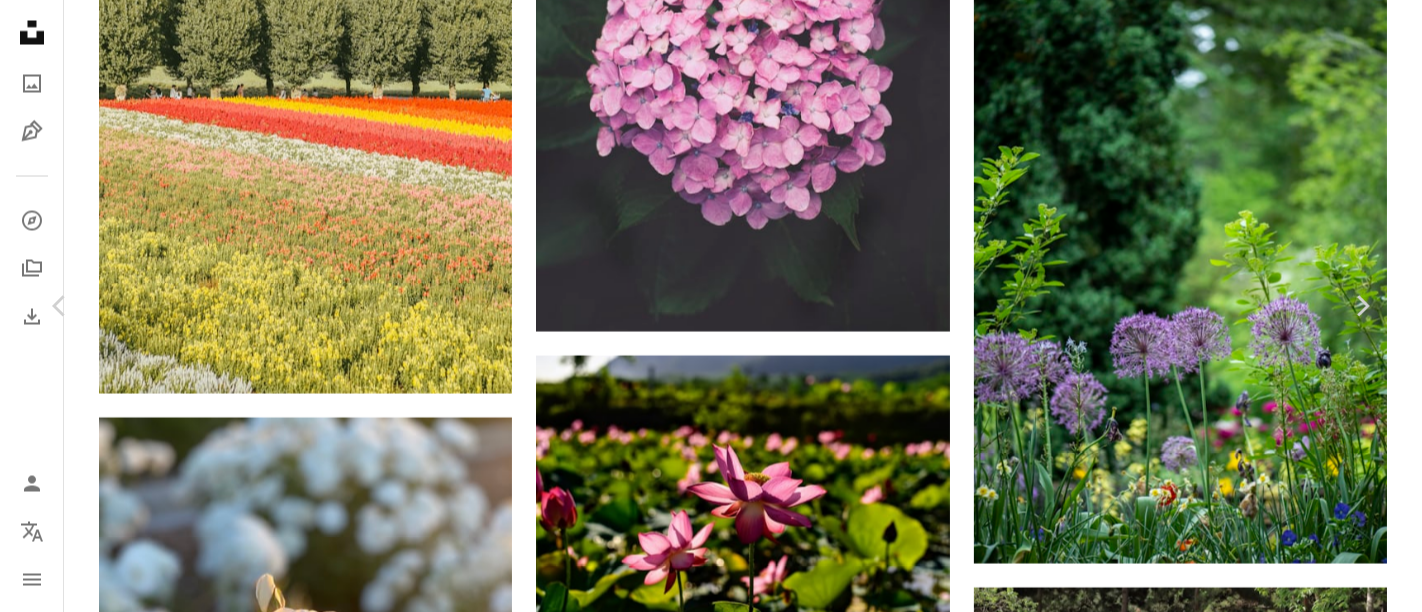 scroll, scrollTop: 444, scrollLeft: 0, axis: vertical 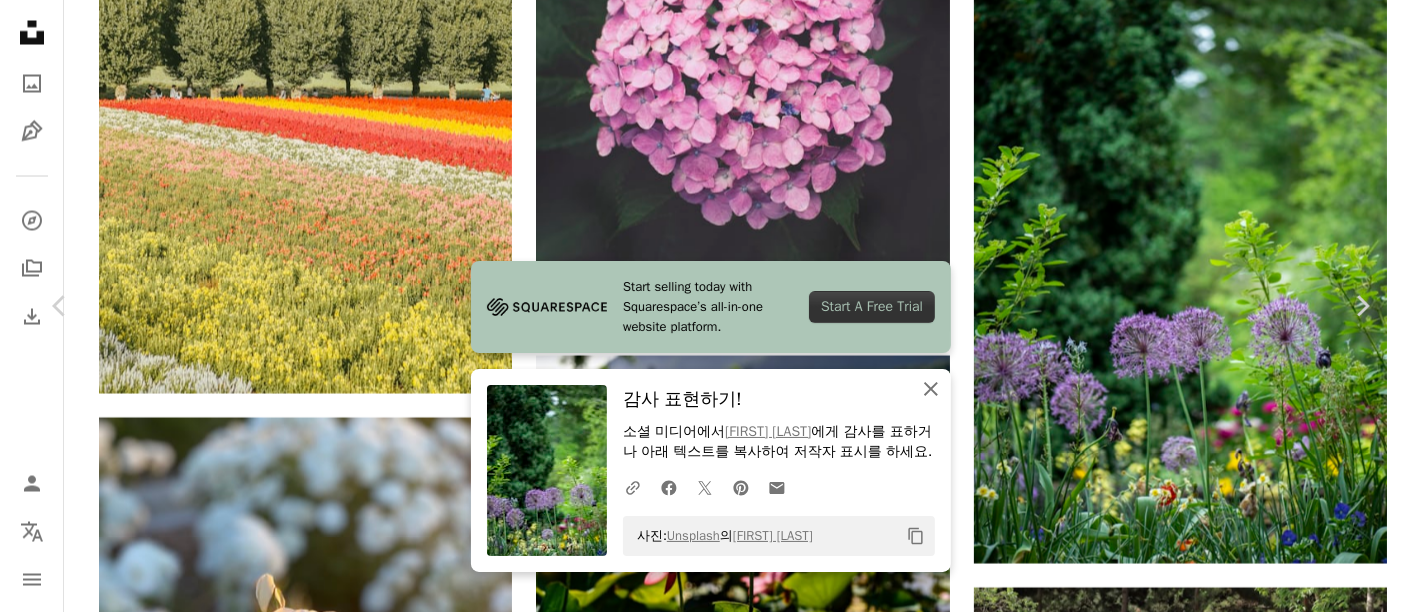 click on "An X shape" 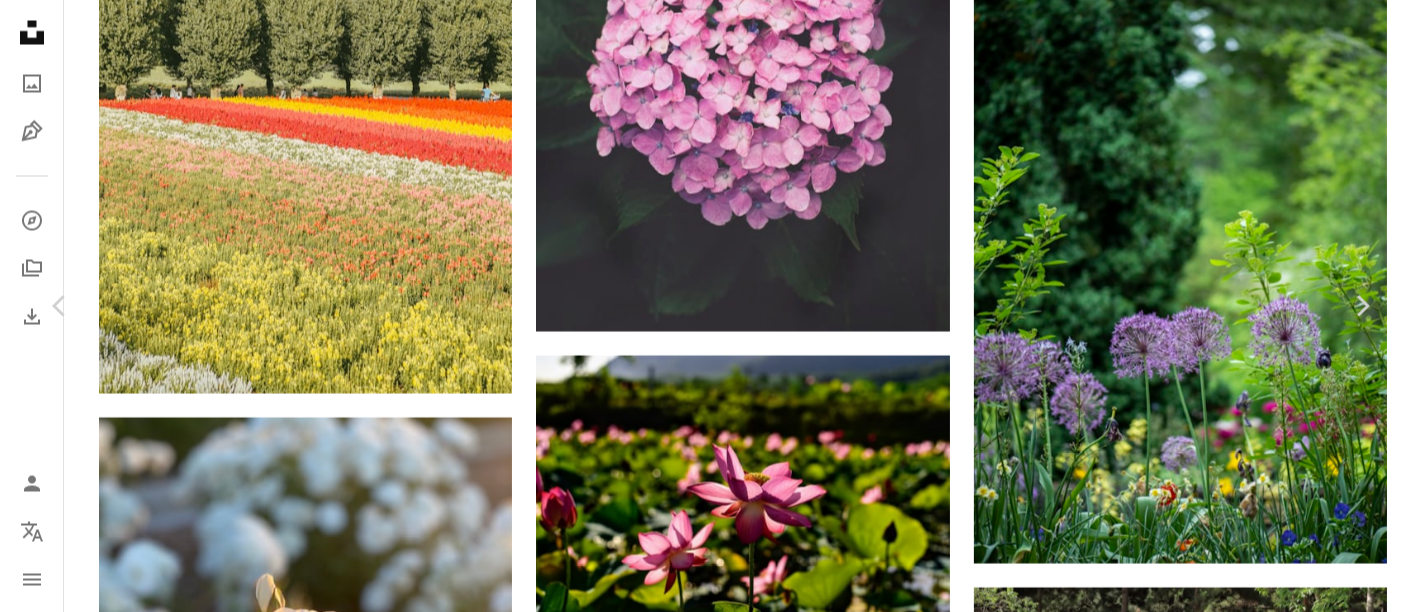 scroll, scrollTop: 8777, scrollLeft: 0, axis: vertical 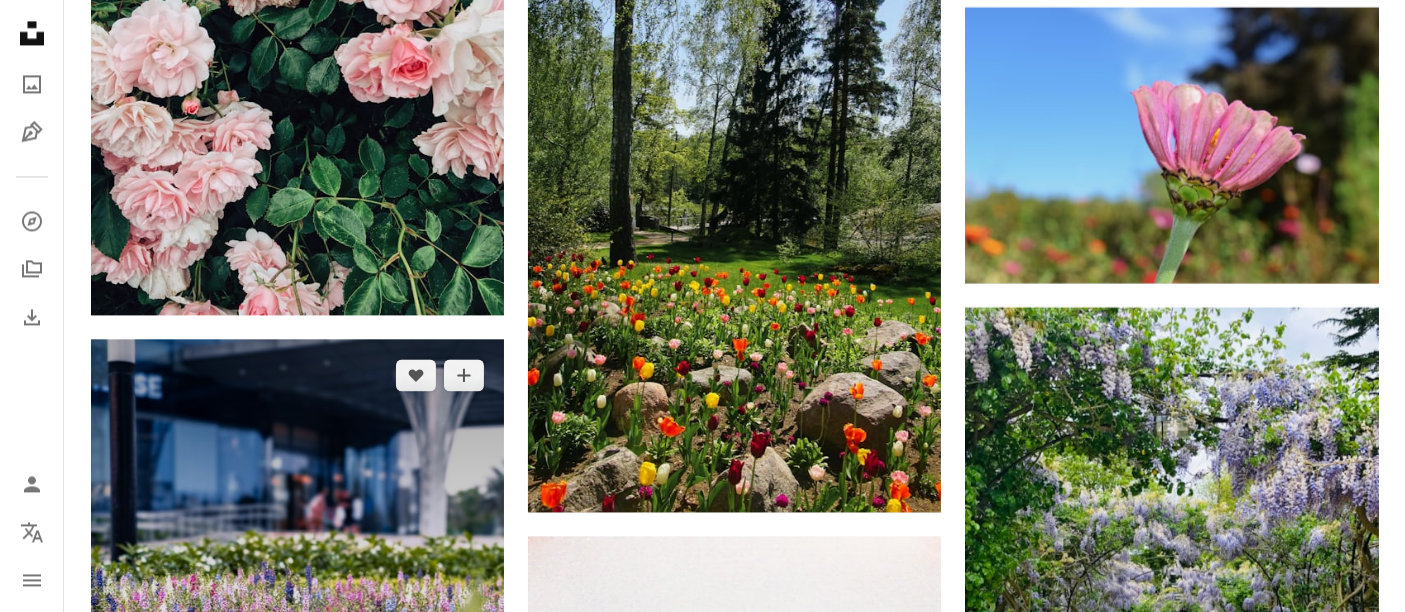 click at bounding box center (297, 649) 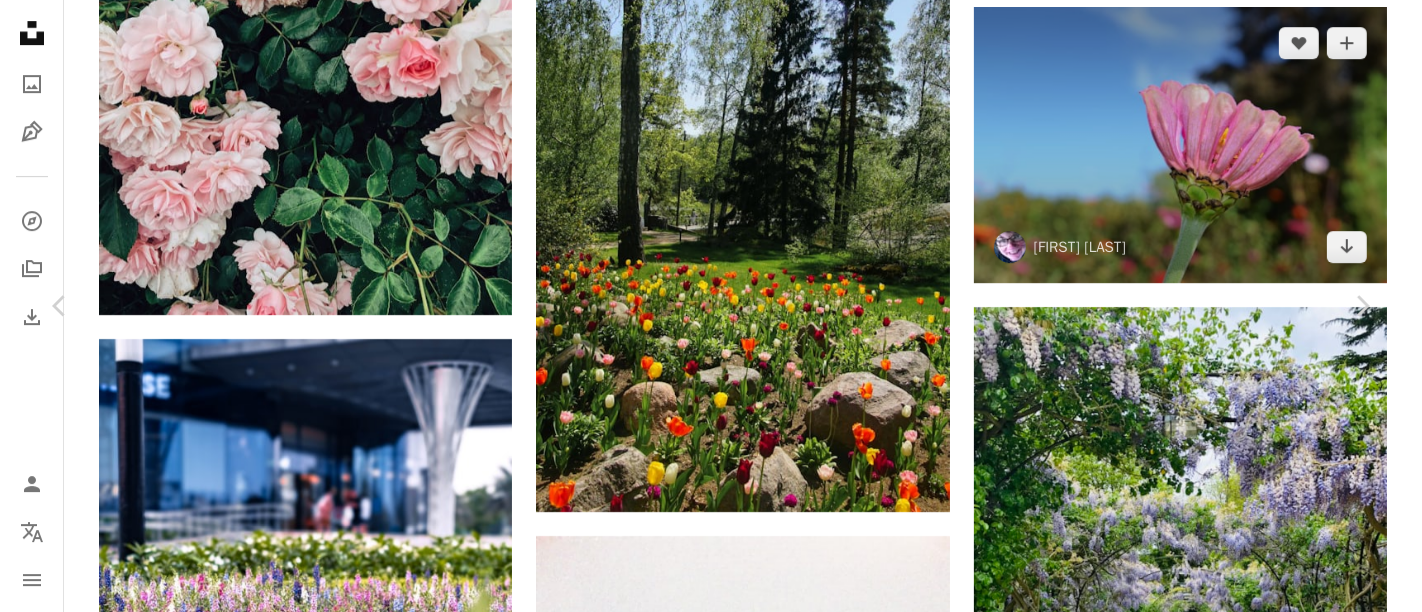 click on "An X shape Chevron left Chevron right Baguette Knight baguette_knight A heart A plus sign 이미지 편집   Plus sign for Unsplash+ 무료 다운로드 Chevron down Zoom in 조회수 11,368 다운로드 179 A forward-right arrow 공유 Info icon 정보 More Actions Calendar outlined [DATE] 에 게시됨 Camera FUJIFILM, X-T30 II Safety Unsplash 라이선스 하에서 무료로 사용 가능 꽃 베트남 백합 꽃밭 쇼핑 센터 플라워 가든 정원 풀 보라색 꽃 바깥 식물 꽃잎 홍채 제라늄 루팡 퍼블릭 도메인 이미지 iStock에서 프리미엄 관련 이미지 찾아보기  |  코드 UNSPLASH20로 20% 할인 혜택 받기 관련 이미지" at bounding box center [711, 7718] 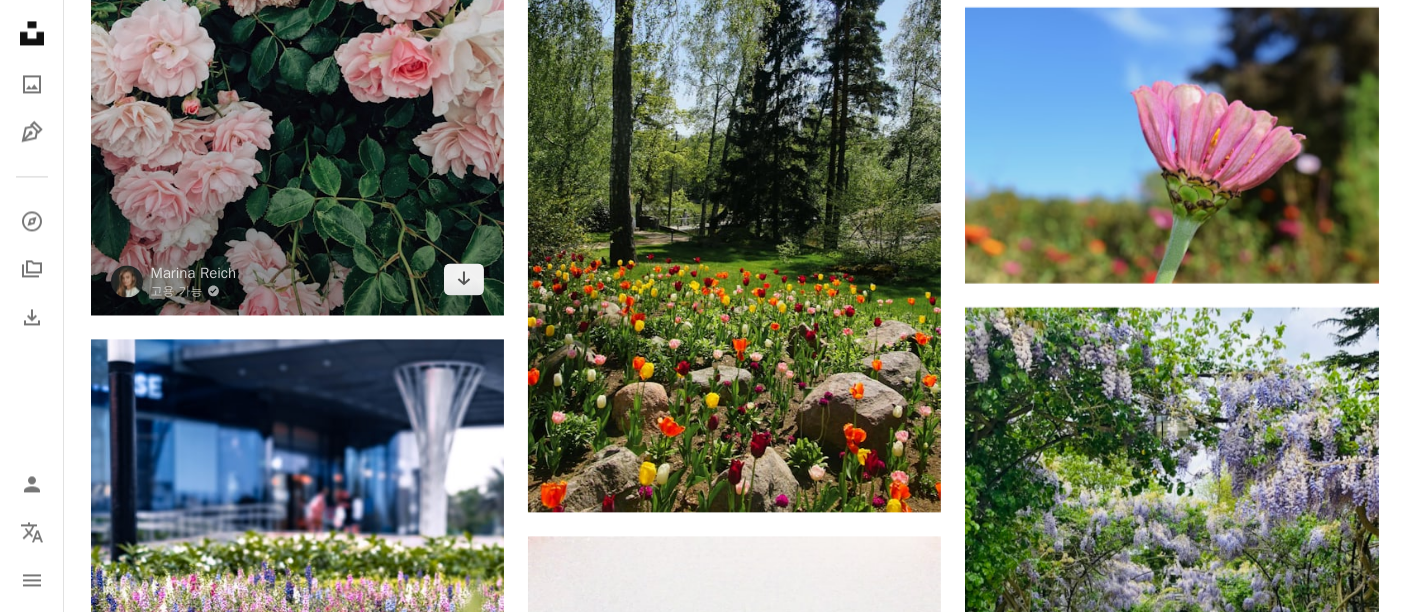 click at bounding box center (297, 38) 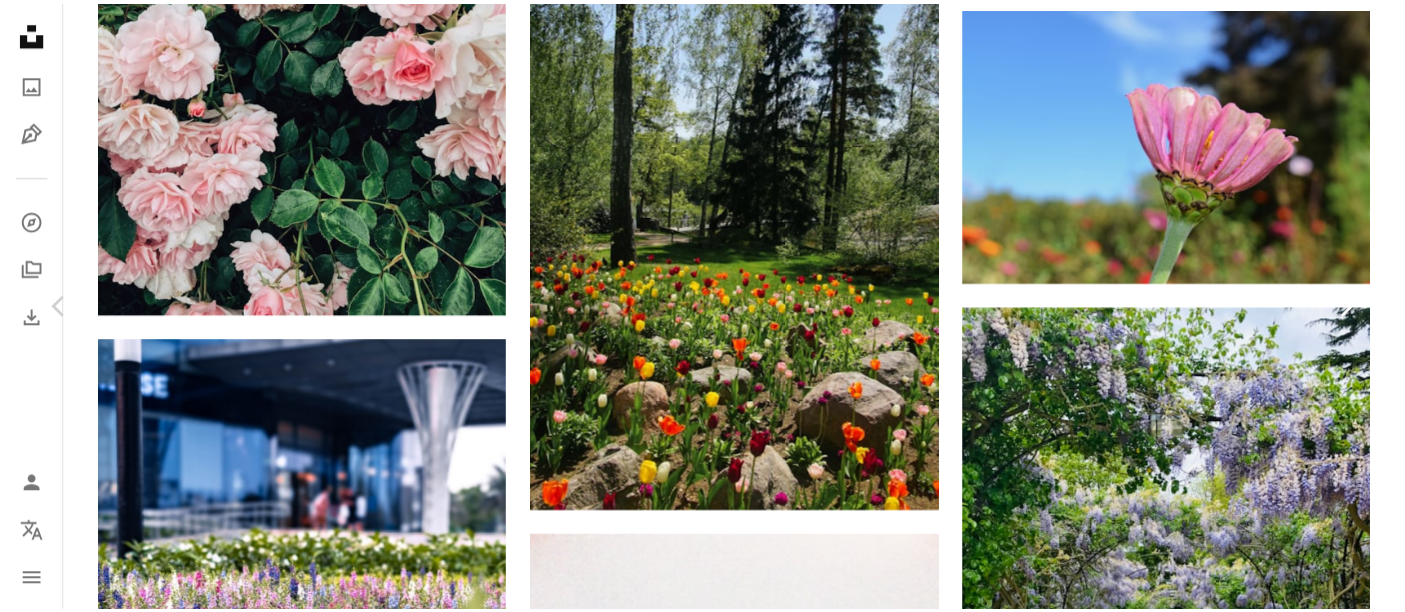 scroll, scrollTop: 4666, scrollLeft: 0, axis: vertical 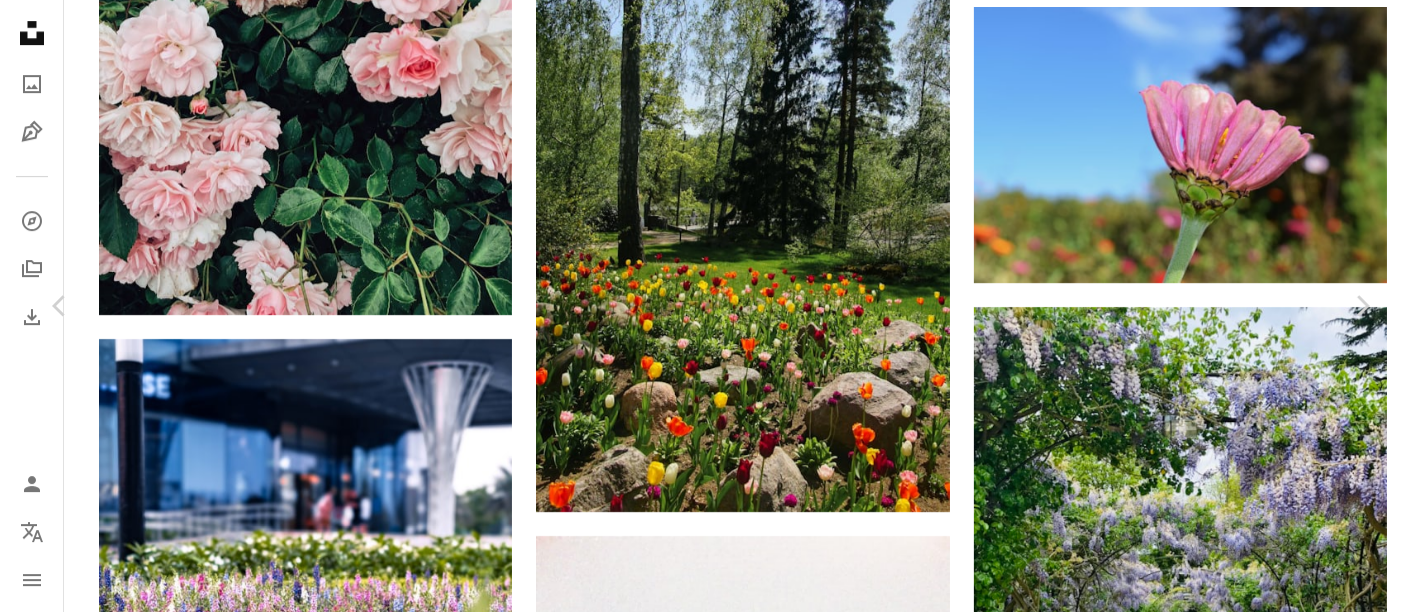 click on "**********" at bounding box center (711, -2270) 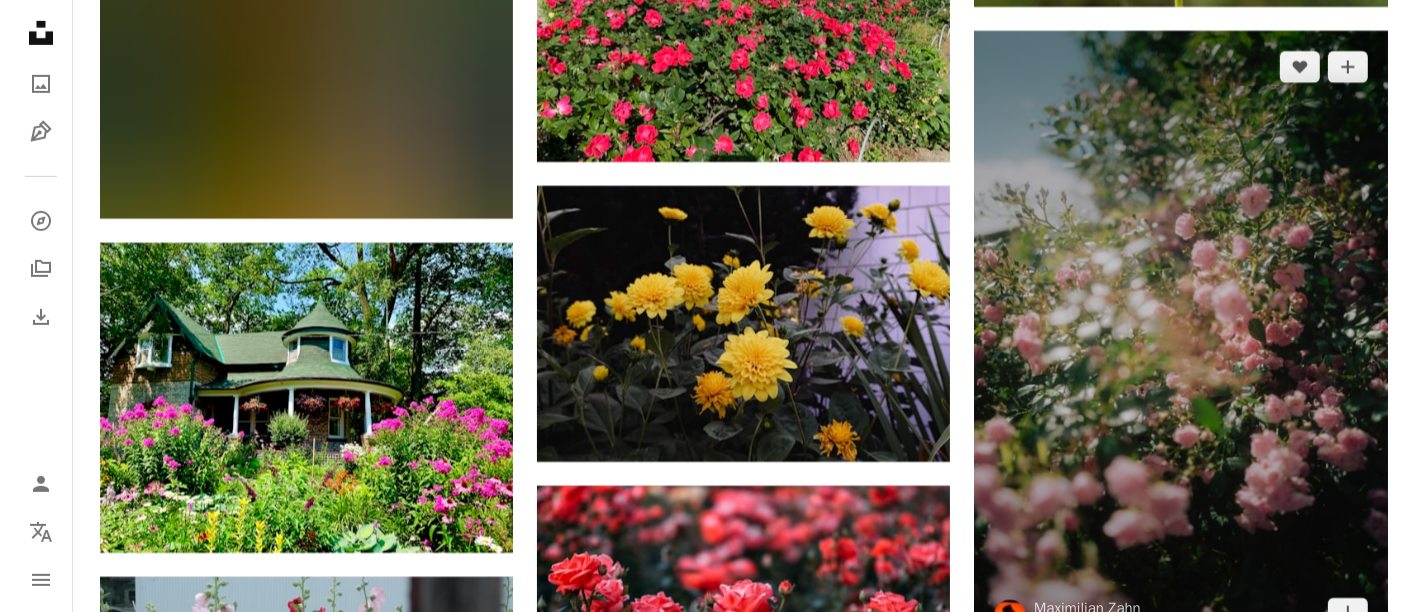 scroll, scrollTop: 16284, scrollLeft: 0, axis: vertical 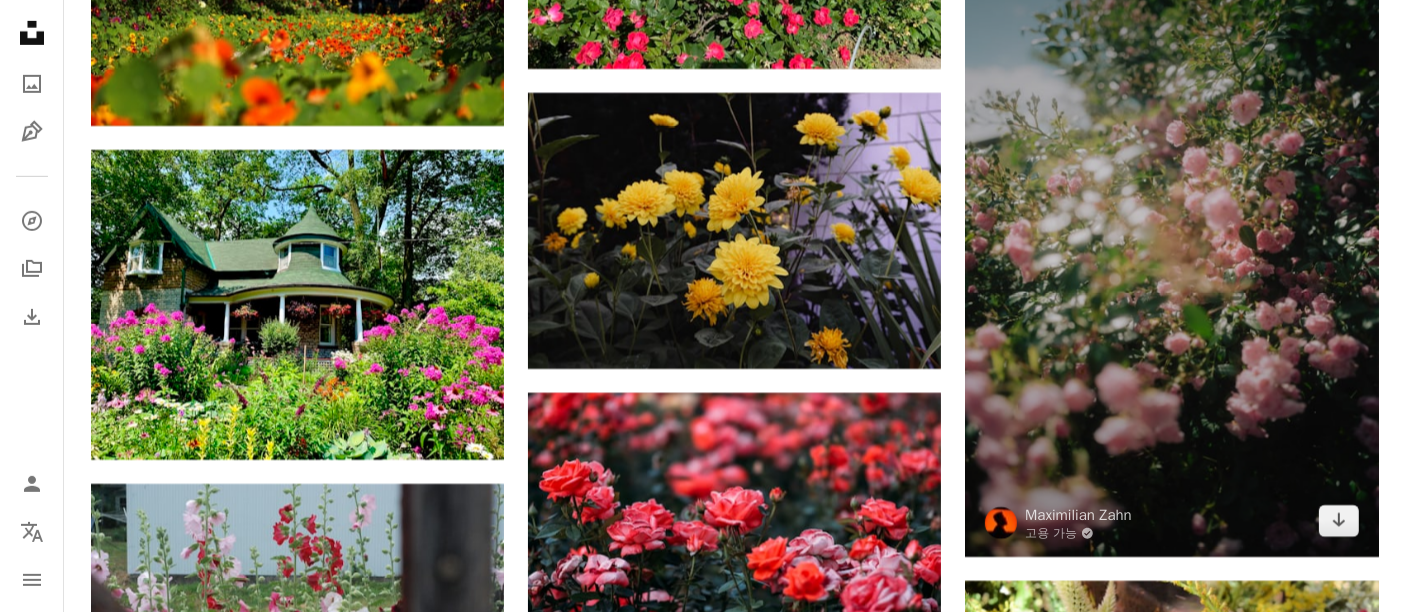 click at bounding box center [1171, 247] 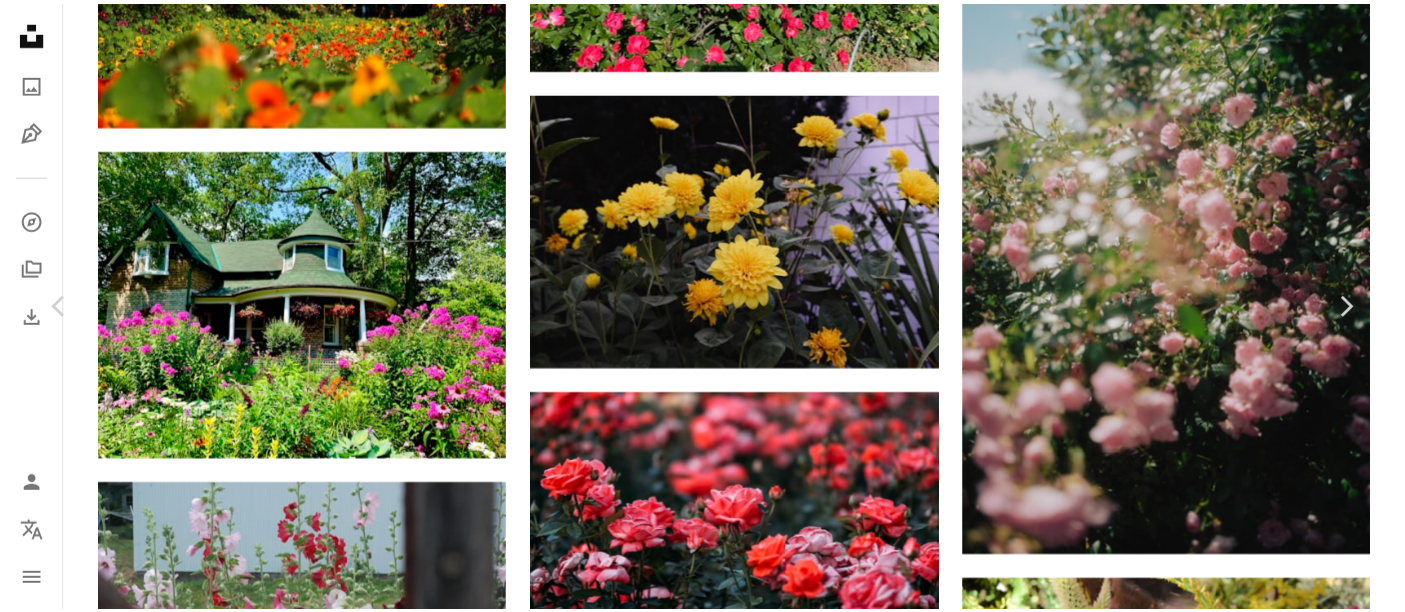 scroll, scrollTop: 0, scrollLeft: 0, axis: both 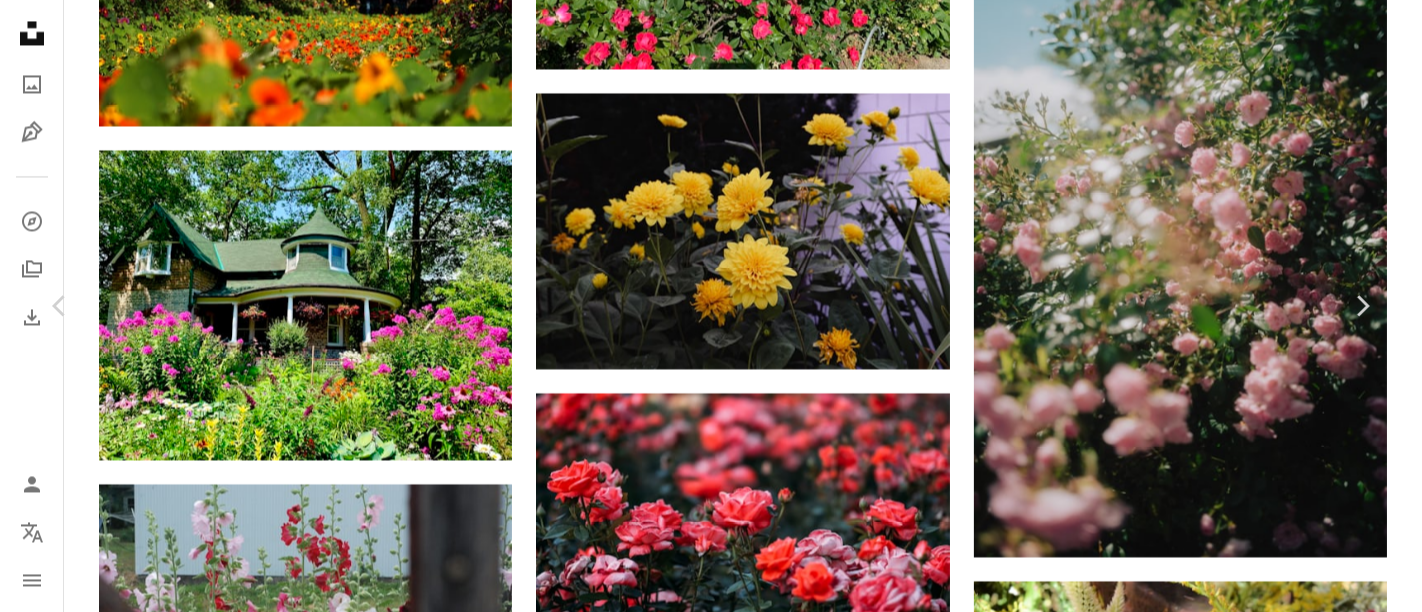 click on "An X shape Chevron left Chevron right Maximilian Zahn 고용 가능 A checkmark inside of a circle A heart A plus sign 이미지 편집   Plus sign for Unsplash+ 무료 다운로드 Chevron down Zoom in 조회수 464,608 다운로드 5,975 소개 매체 사진 ,  보케 A forward-right arrow 공유 Info icon 정보 More Actions A map marker Chiemsee, Deutschland Calendar outlined [DATE] 에 게시됨 Camera LEICA CAMERA AG, LEICA Q2 Safety Unsplash 라이선스 하에서 무료로 사용 가능 벽지 꽃 모바일용 배경 화면 녹색 정원 분홍색 꽃 햇빛 보케 필름 룩 음식 식물 과일 블루베리 꽃잎 독일 킴제 무료 사진 iStock에서 프리미엄 관련 이미지 찾아보기  |  코드 UNSPLASH20로 20% 할인 혜택 받기 iStock에서 더 많은 자료 보기  ↗ 관련 이미지 A heart A plus sign Yifei Wong Arrow pointing down A heart A plus sign Jason Leung 고용 가능 A checkmark inside of a circle Arrow pointing down Plus sign for Unsplash+ A heart 용" at bounding box center (711, 3386) 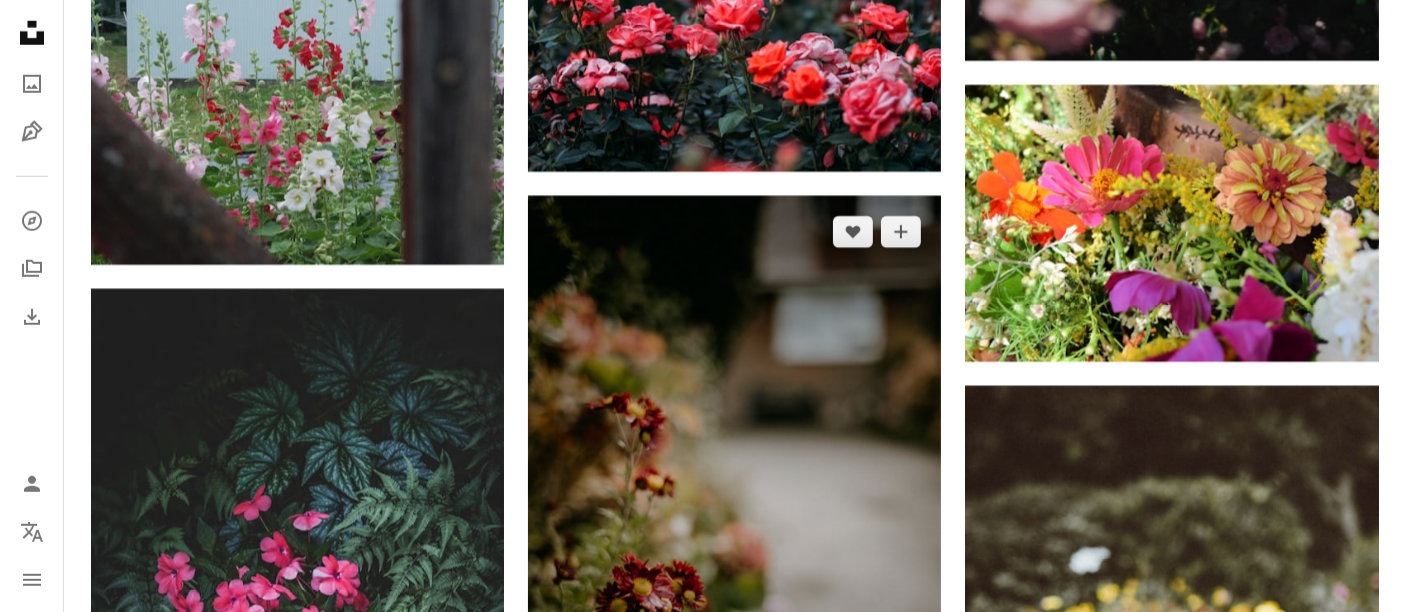 scroll, scrollTop: 17062, scrollLeft: 0, axis: vertical 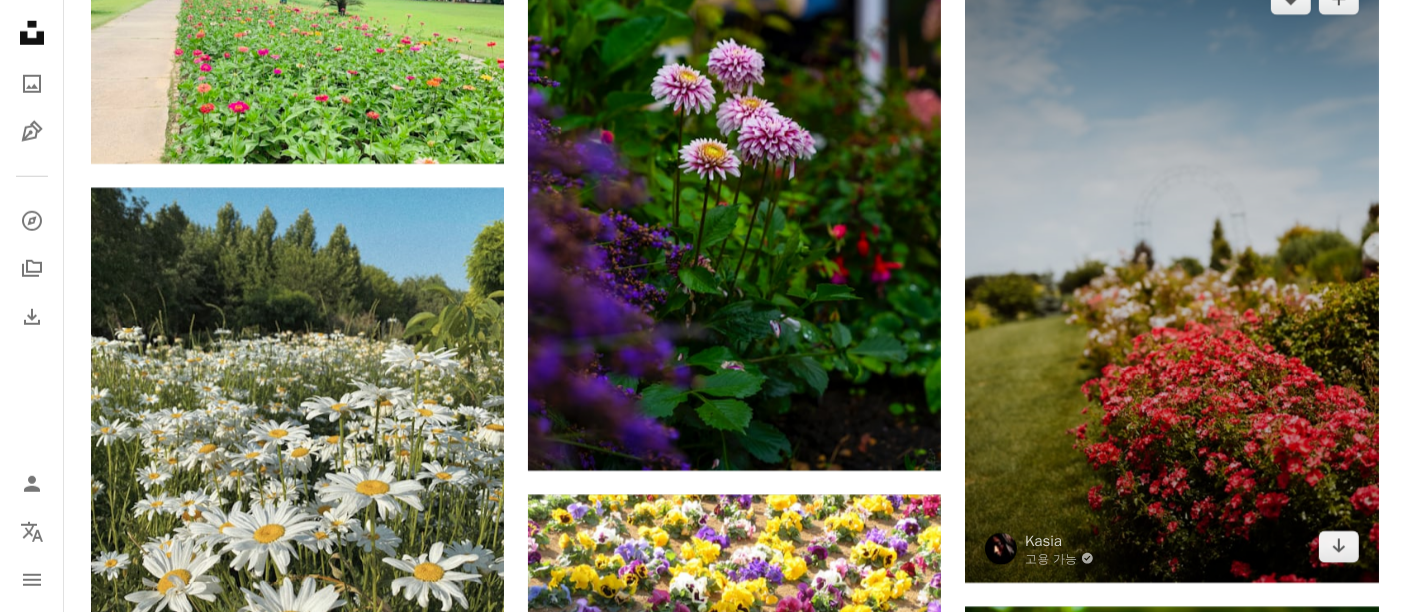 click at bounding box center (1171, 273) 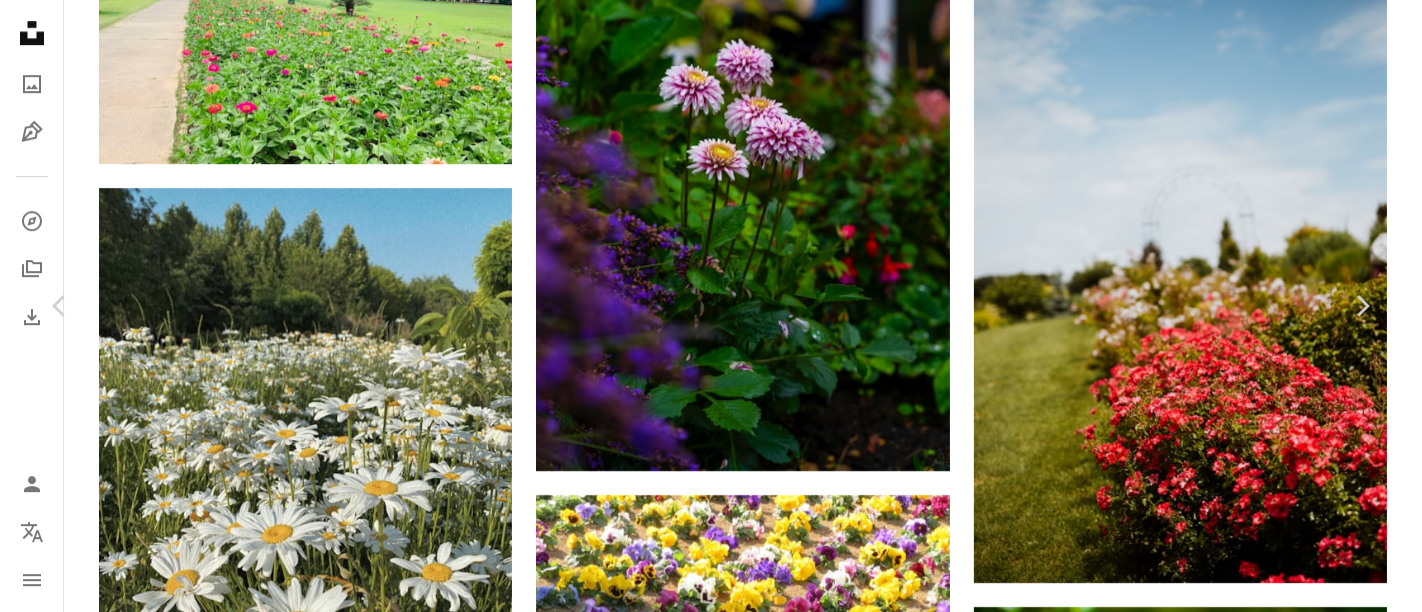 scroll, scrollTop: 3888, scrollLeft: 0, axis: vertical 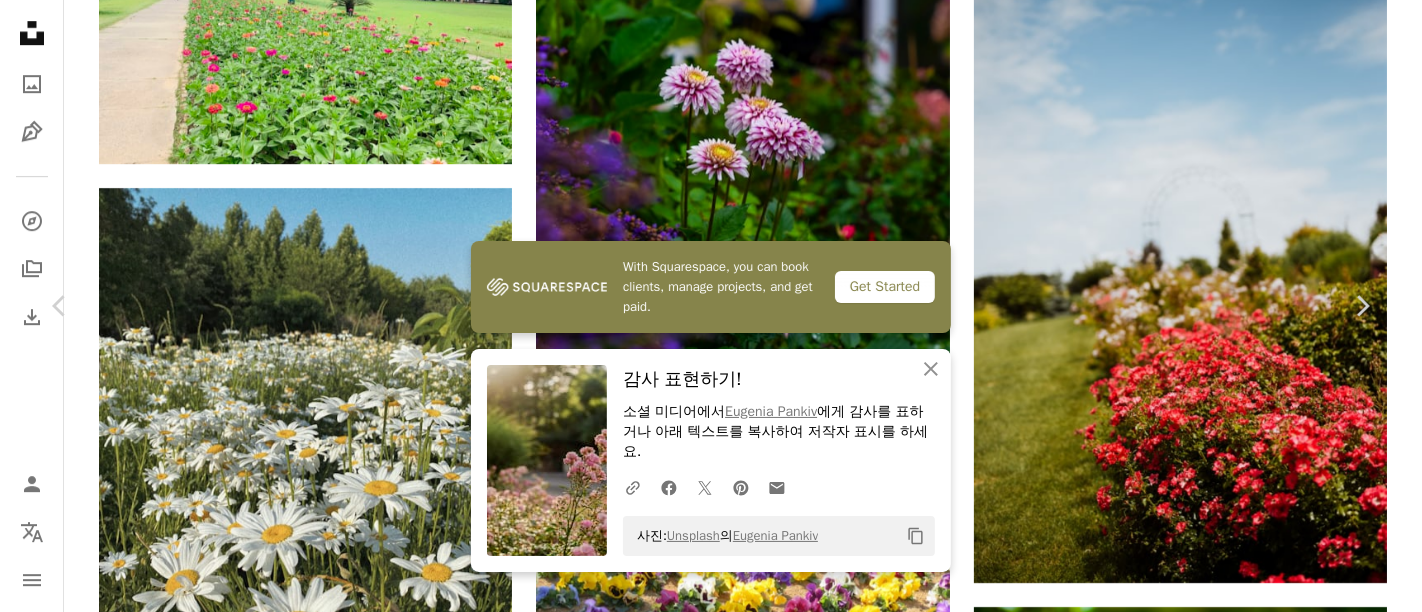 click on "An X shape Chevron left Chevron right With Squarespace, you can book clients, manage projects, and get paid. Get Started An X shape 닫기 감사 표현하기! 소셜 미디어에서  [FIRST] [LAST] 에게 감사를 표하거나 아래 텍스트를 복사하여 저작자 표시를 하세요. A URL sharing icon (chains) Facebook icon X (formerly Twitter) icon Pinterest icon An envelope 사진:  Unsplash 의 [FIRST] [LAST]
Copy content [FIRST] [LAST] 고용 가능 A checkmark inside of a circle A heart A plus sign 이미지 편집   Plus sign for Unsplash+ 무료 다운로드 Chevron down Zoom in 조회수 4,512 다운로드 39 A forward-right arrow 공유 Info icon 정보 More Actions A map marker [CITY], [COUNTRY] Calendar outlined [DATE] 에 게시됨 Safety Unsplash 라이선스 하에서 무료로 사용 가능 꽃 식물 정원 풀 공원 독일 꽃 바깥 잔디밭 식물 꽃잎 독 관목 제라늄 Creative Commons 이미지 iStock에서 프리미엄 관련 이미지 찾아보기  |" at bounding box center (711, 4580) 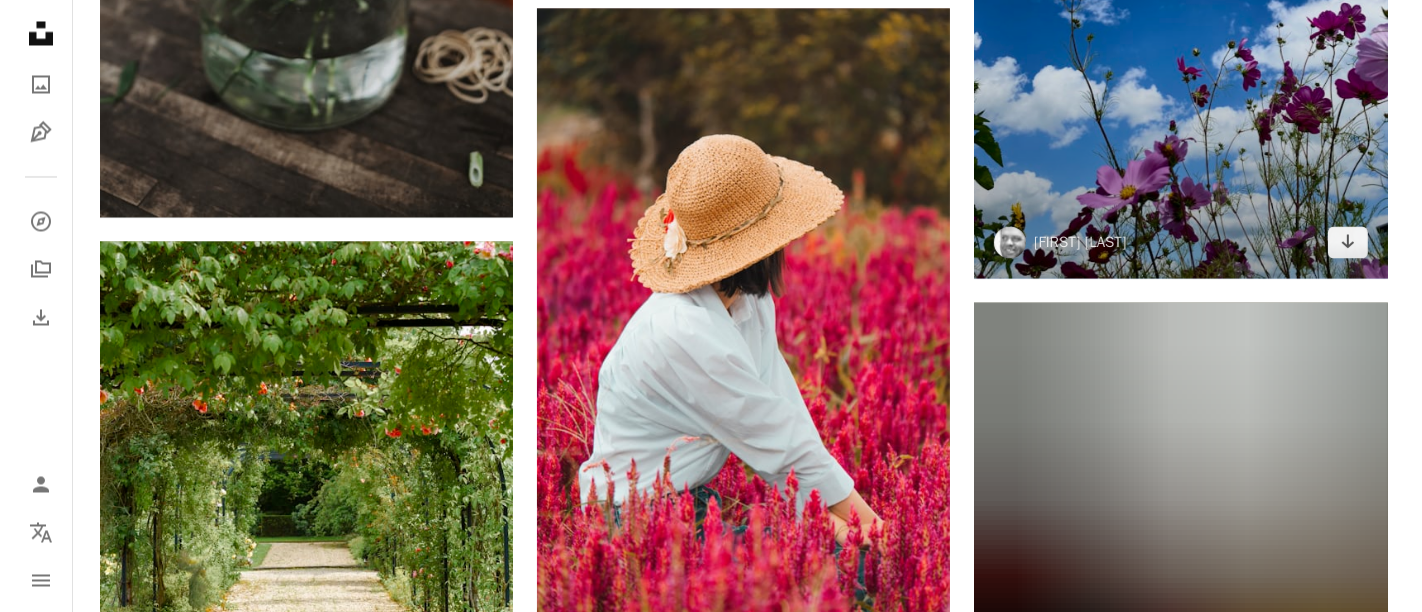 scroll, scrollTop: 26534, scrollLeft: 0, axis: vertical 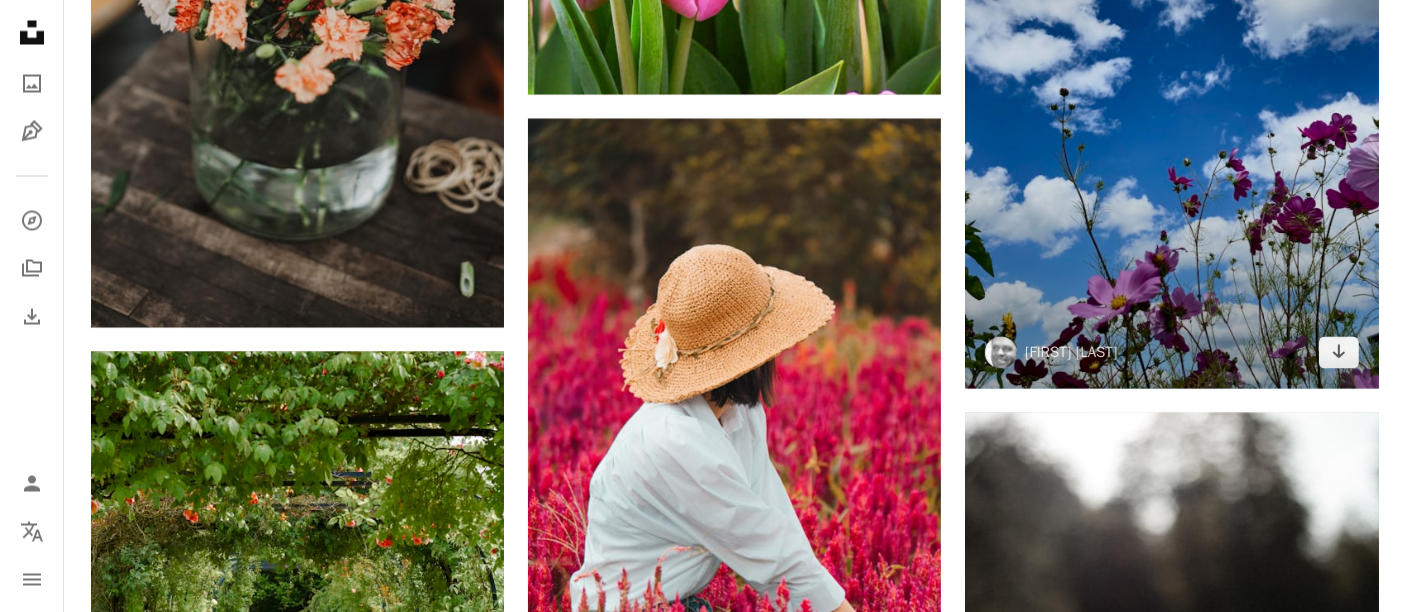 click at bounding box center (1171, 112) 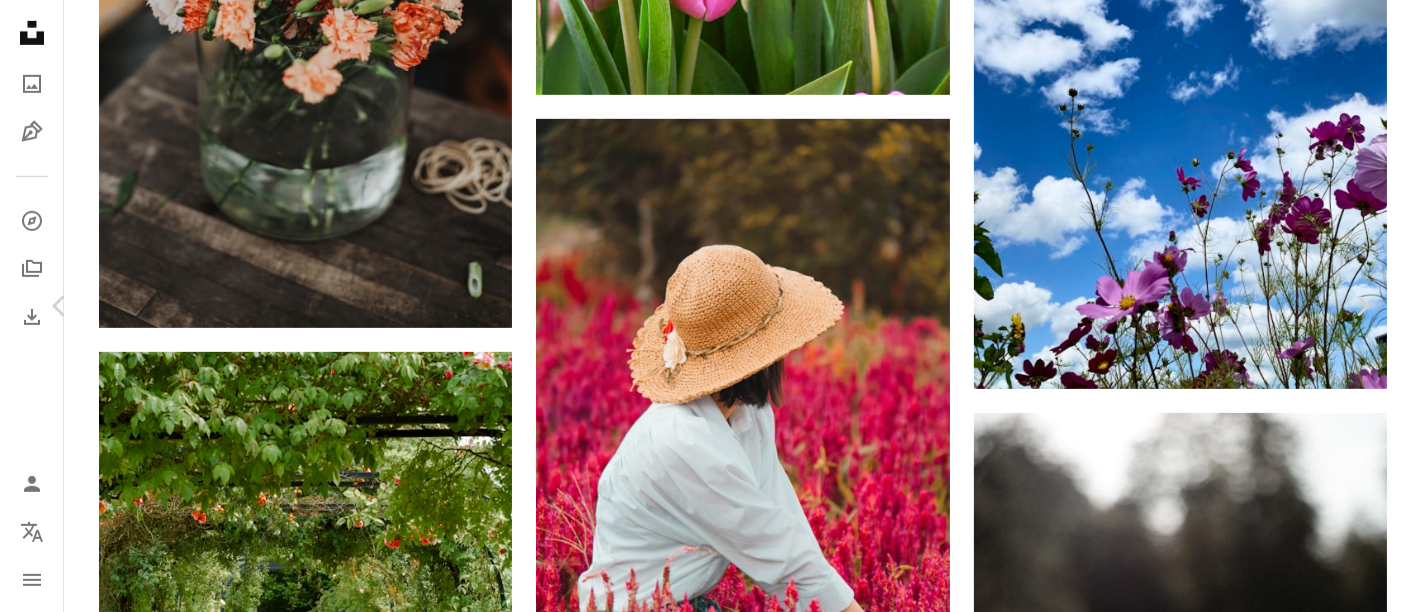 scroll, scrollTop: 10000, scrollLeft: 0, axis: vertical 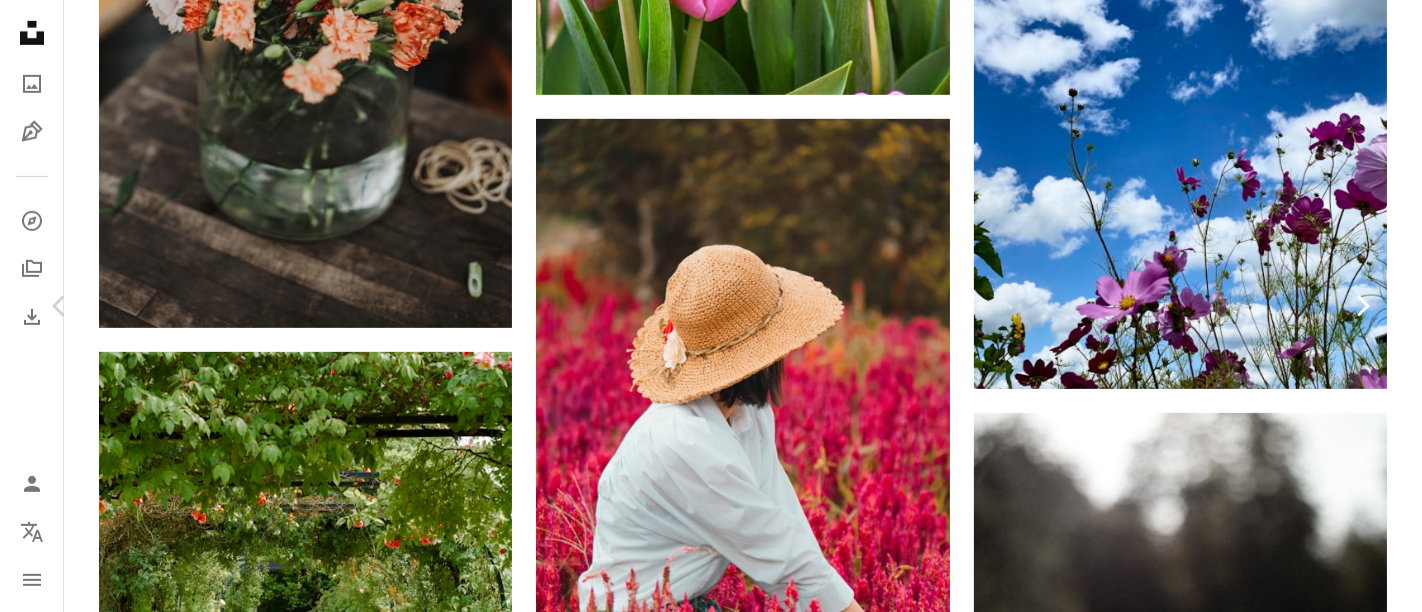 click on "Chevron right" at bounding box center [1362, 306] 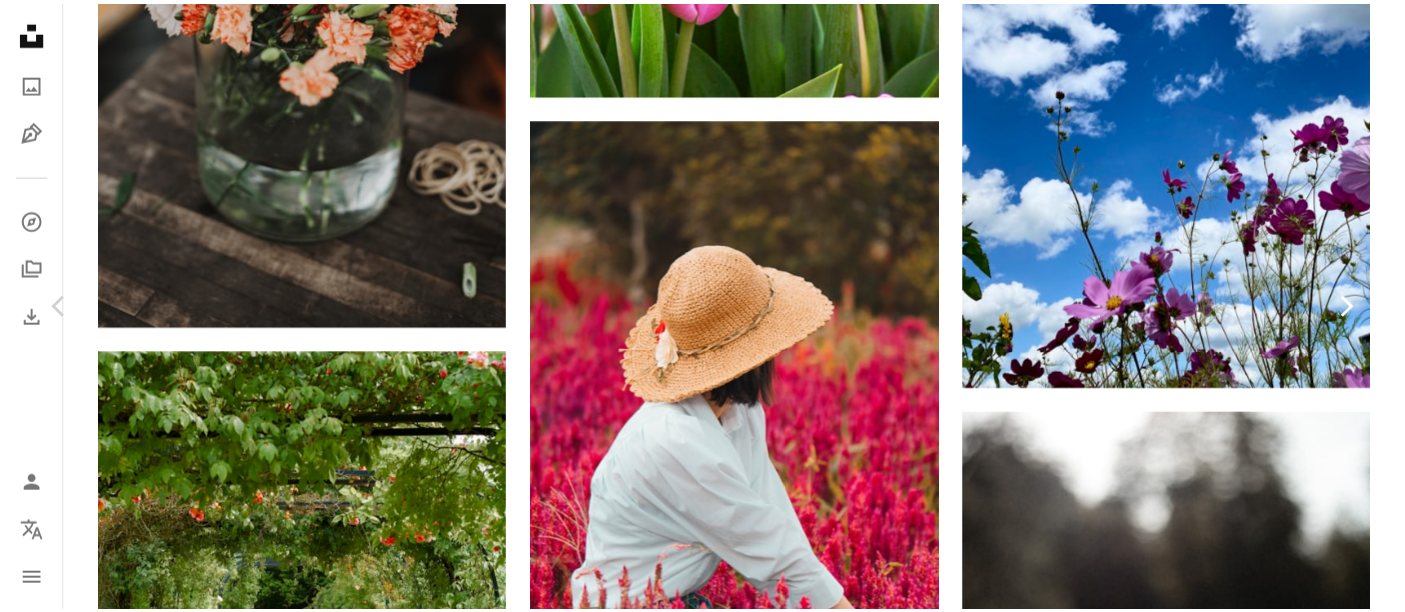 scroll, scrollTop: 0, scrollLeft: 0, axis: both 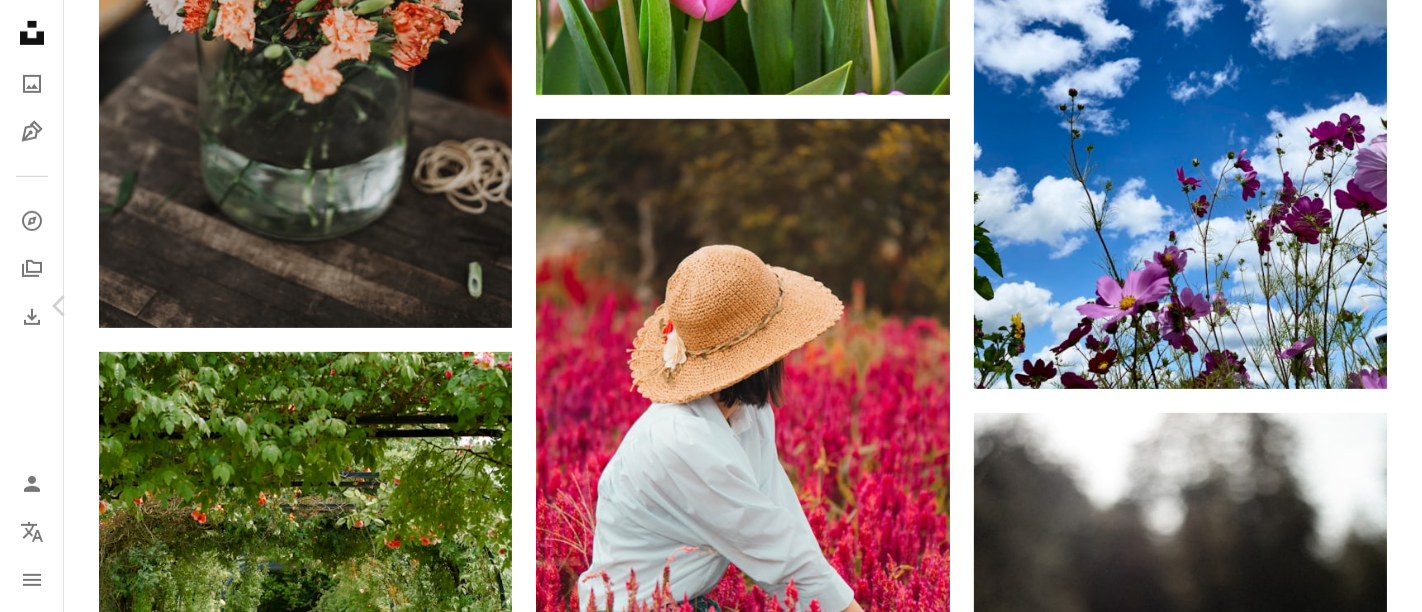 click on "An X shape Chevron left Chevron right Roxana Zerni Unsplash+ 용 A heart A plus sign 이미지 편집   Plus sign for Unsplash+ A lock   다운로드 Zoom in ––– ––  –– ––– –––– –––– A forward-right arrow 공유 More Actions –––   – –––  – – ––  – ––––. ––– ––– ––––  –––– ––– ––– – –––– –––– ––– –––   –––– –––– 이 시리즈의 다른 콘텐츠 Chevron right 관련 이미지" at bounding box center (711, 6136) 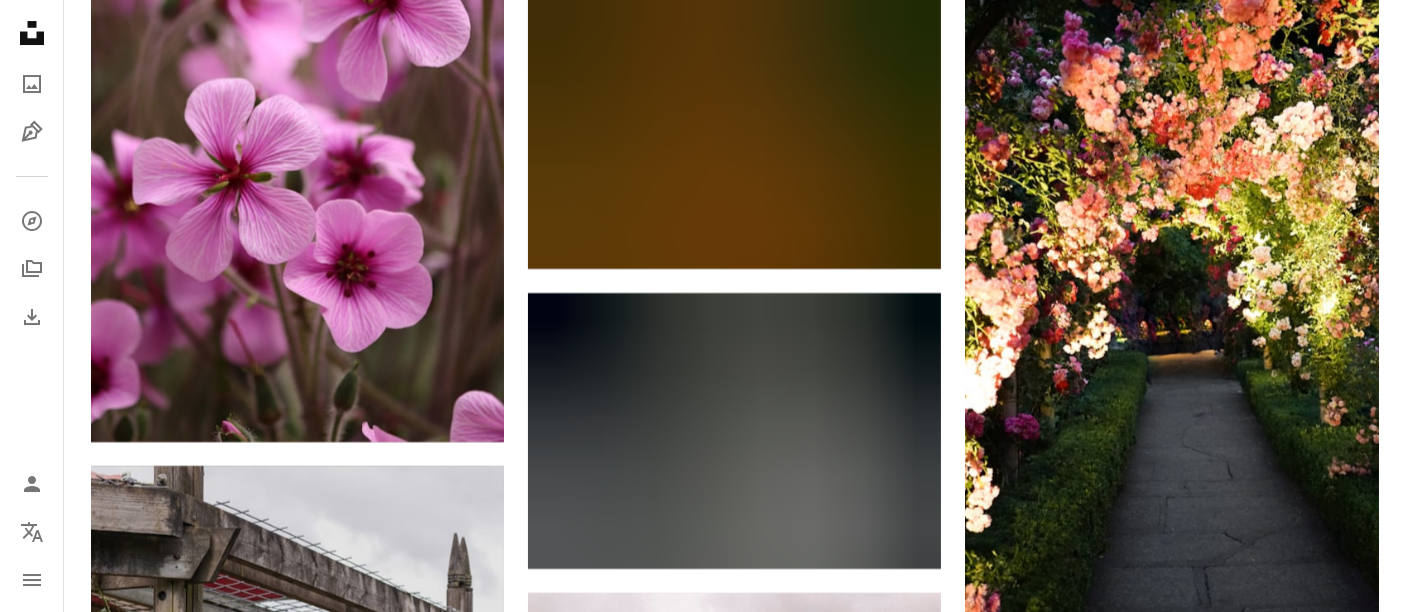 scroll, scrollTop: 0, scrollLeft: 0, axis: both 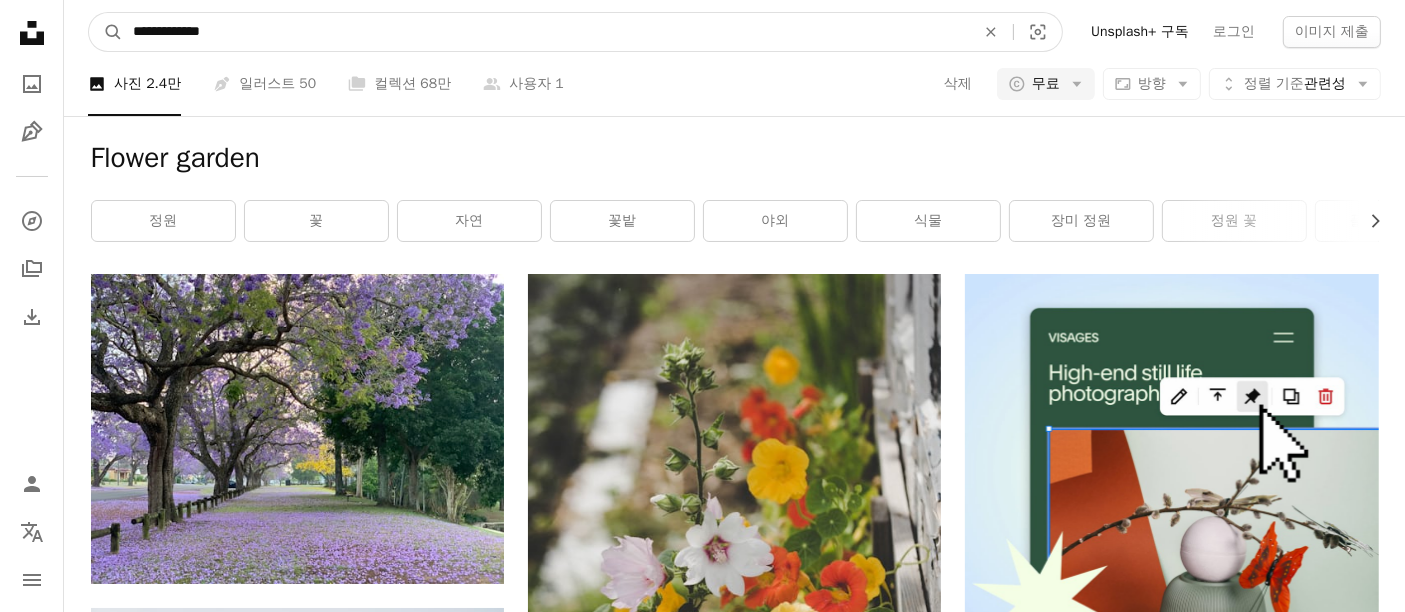 click on "**********" at bounding box center [546, 32] 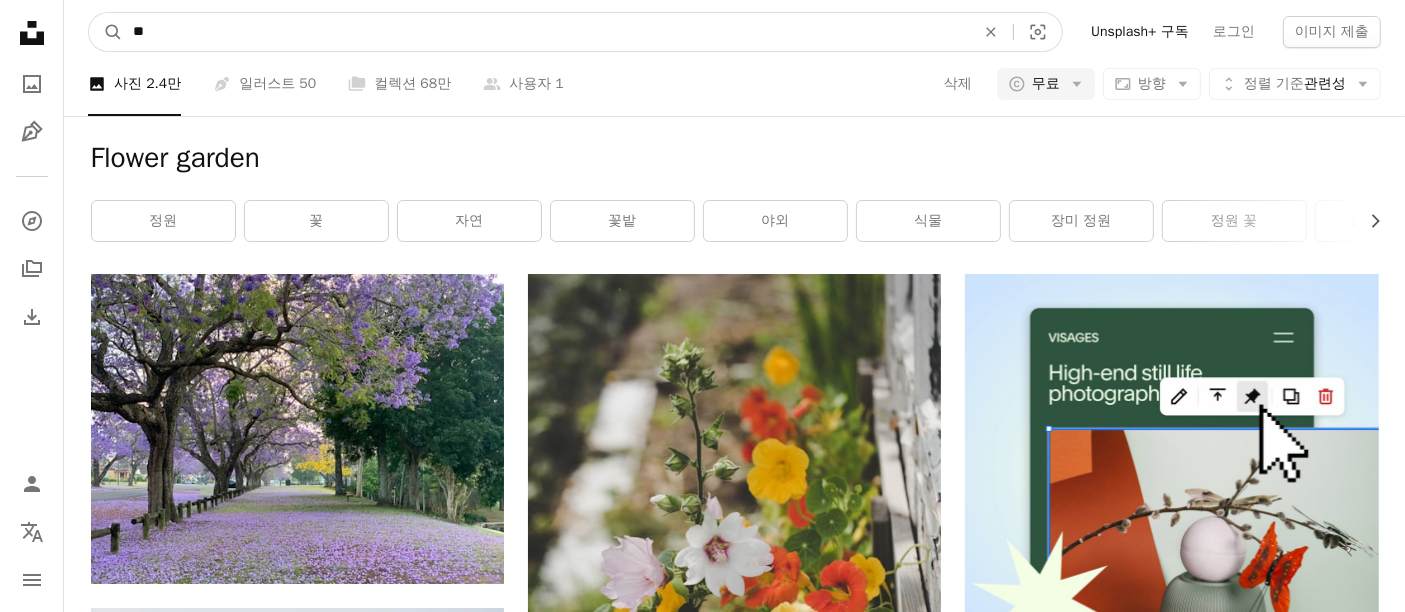 type on "**" 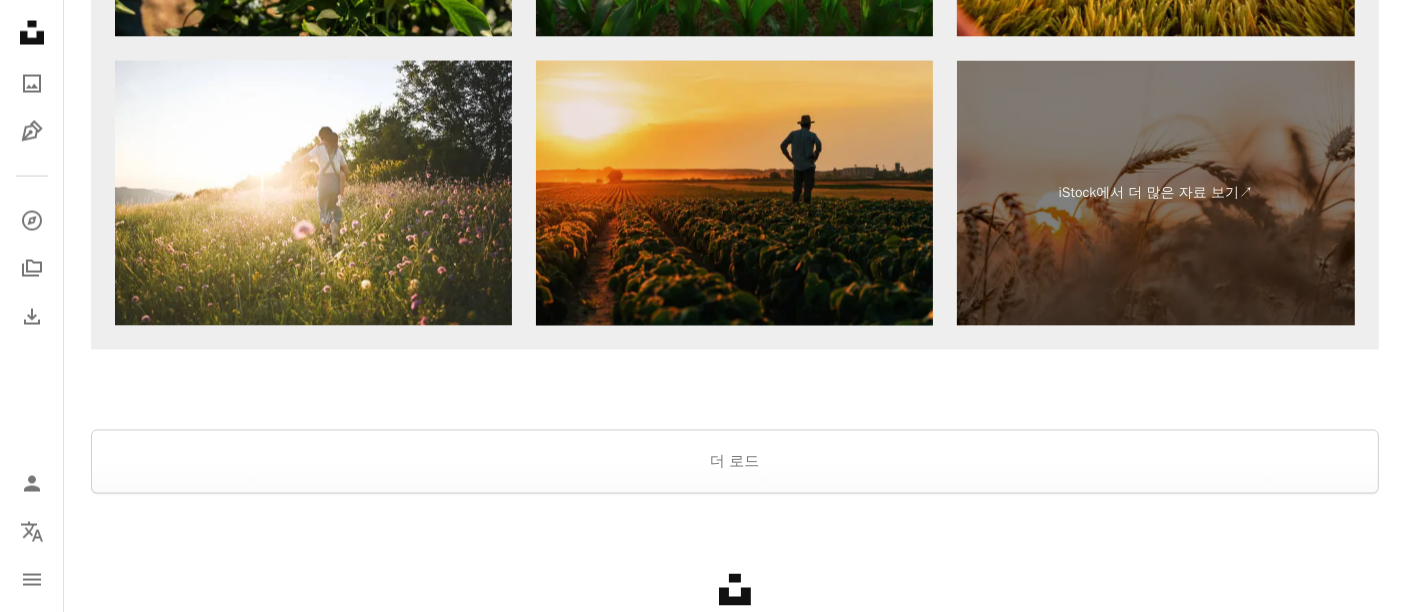 scroll, scrollTop: 3685, scrollLeft: 0, axis: vertical 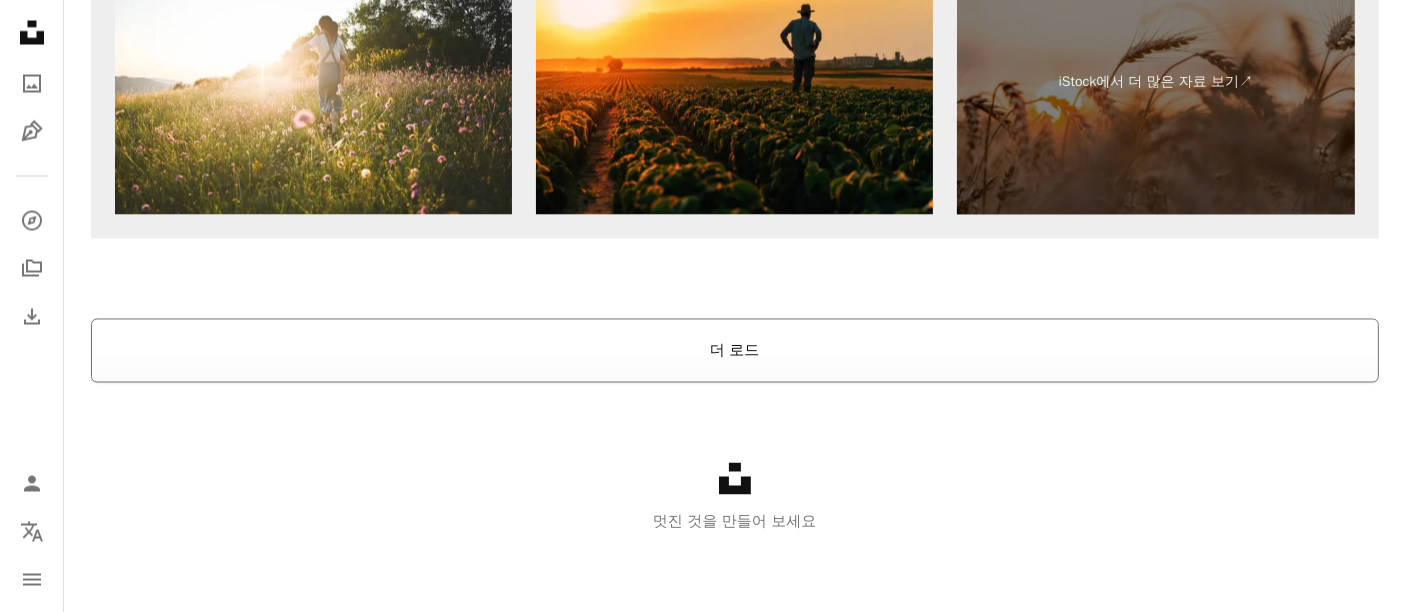 click on "더 로드" at bounding box center (735, 351) 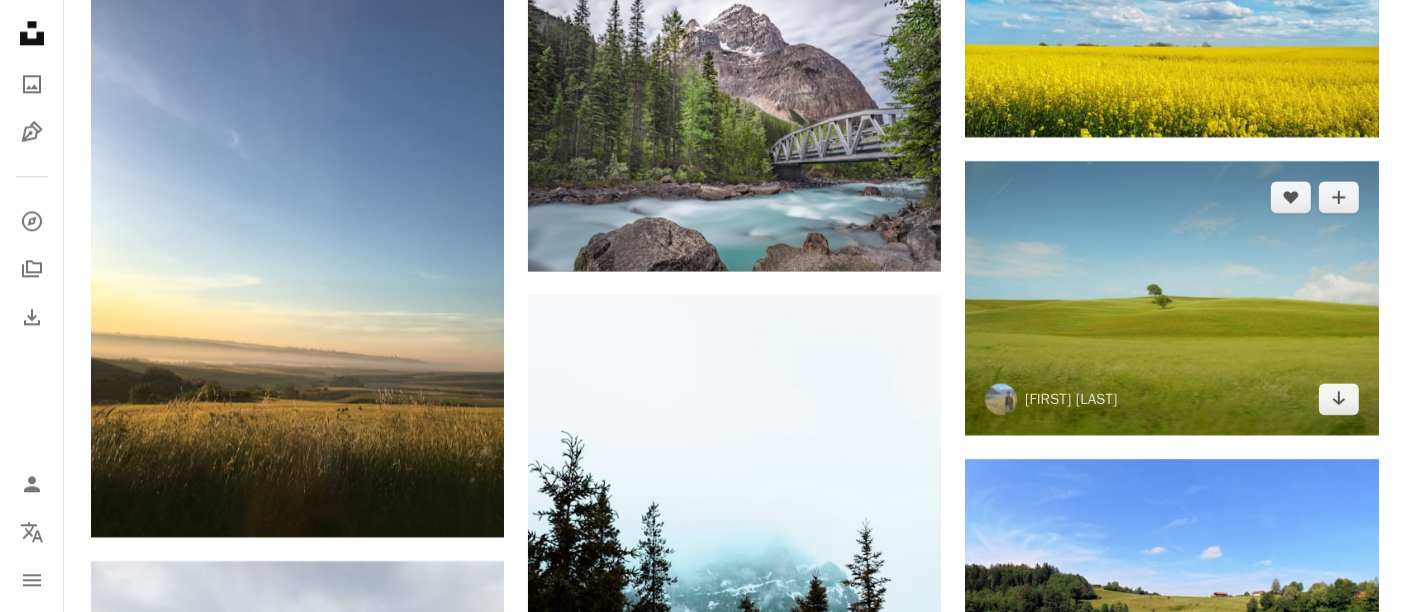 scroll, scrollTop: 5582, scrollLeft: 0, axis: vertical 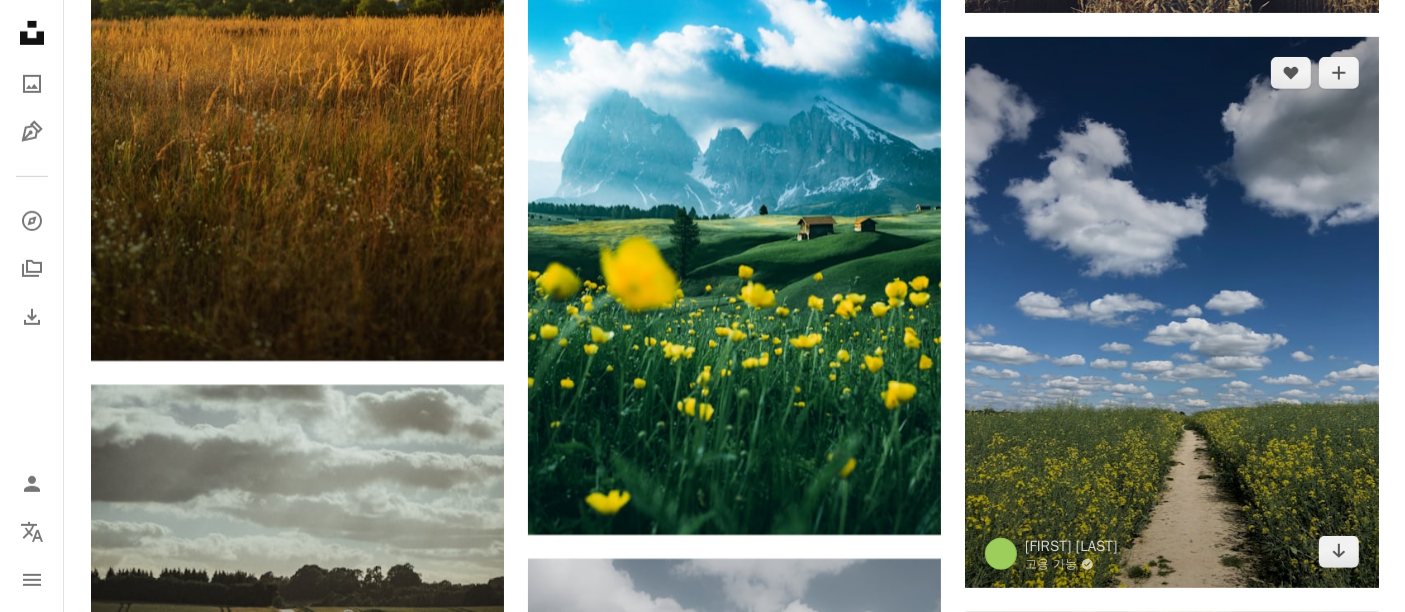 click at bounding box center (1171, 312) 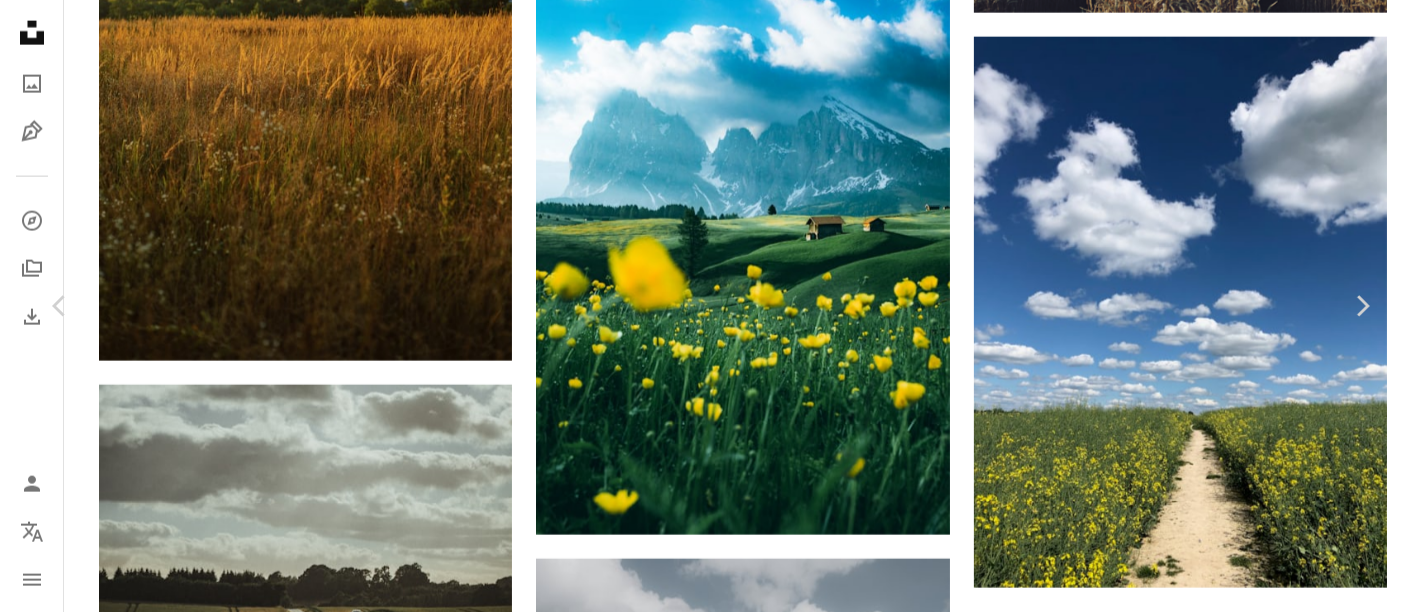 scroll, scrollTop: 2325, scrollLeft: 0, axis: vertical 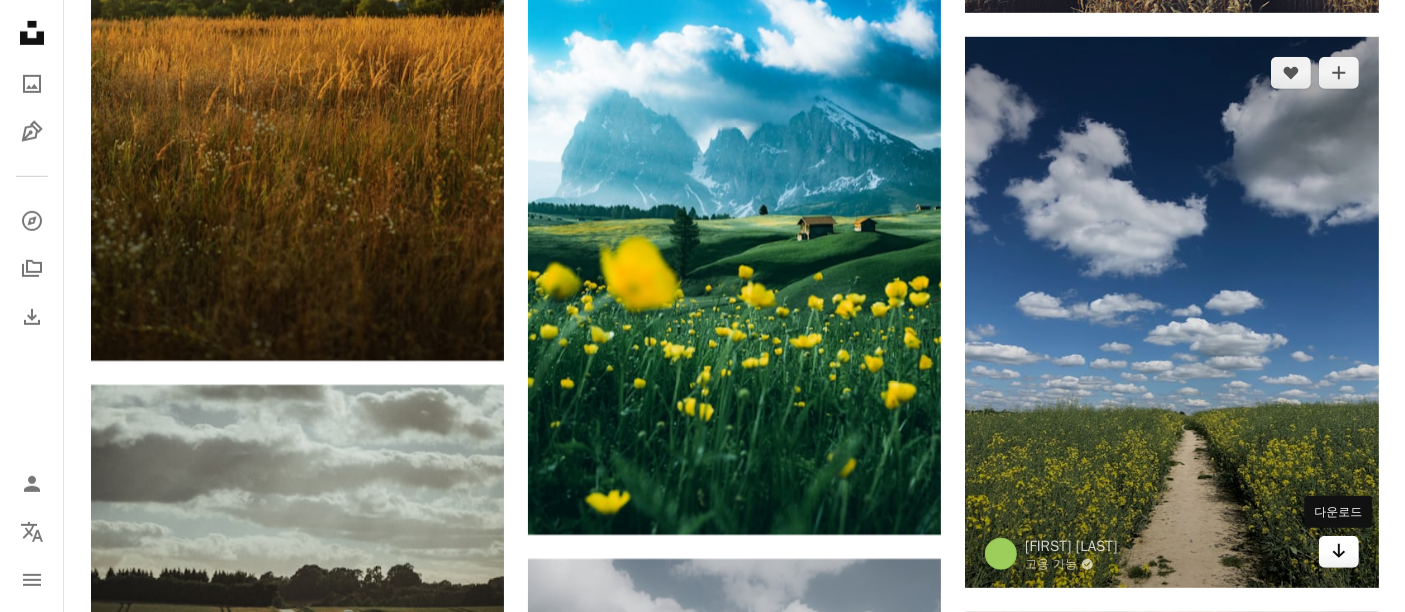 click on "Arrow pointing down" 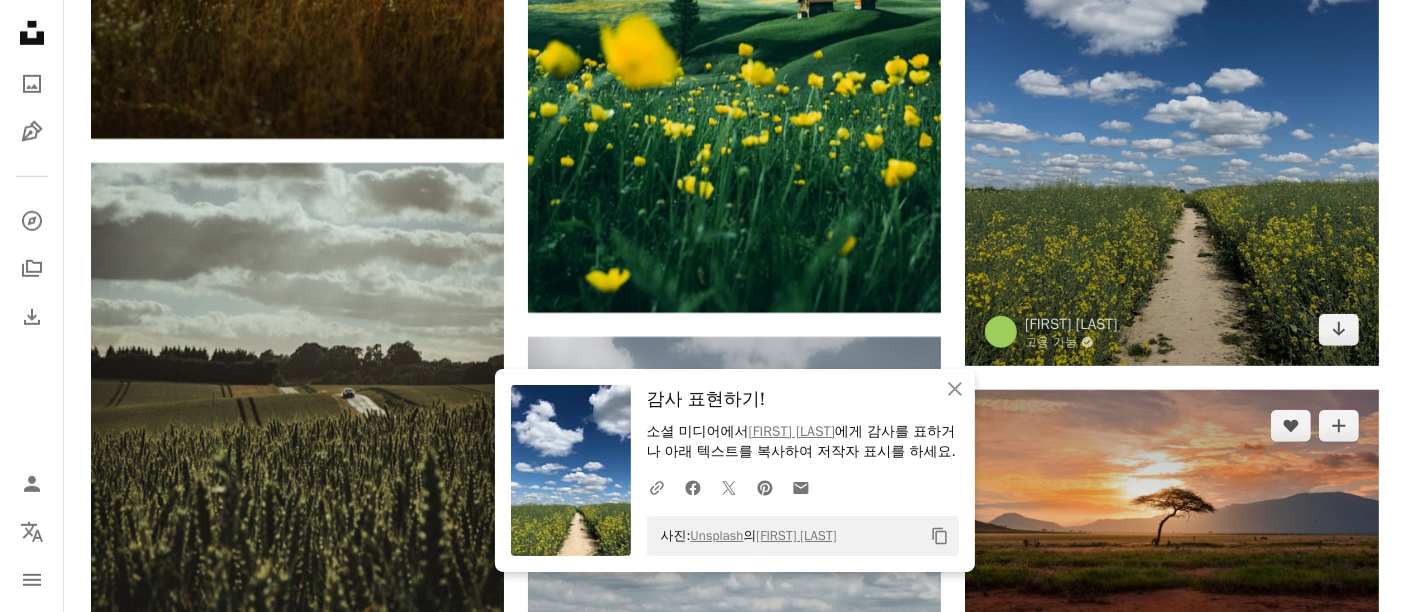 scroll, scrollTop: 9394, scrollLeft: 0, axis: vertical 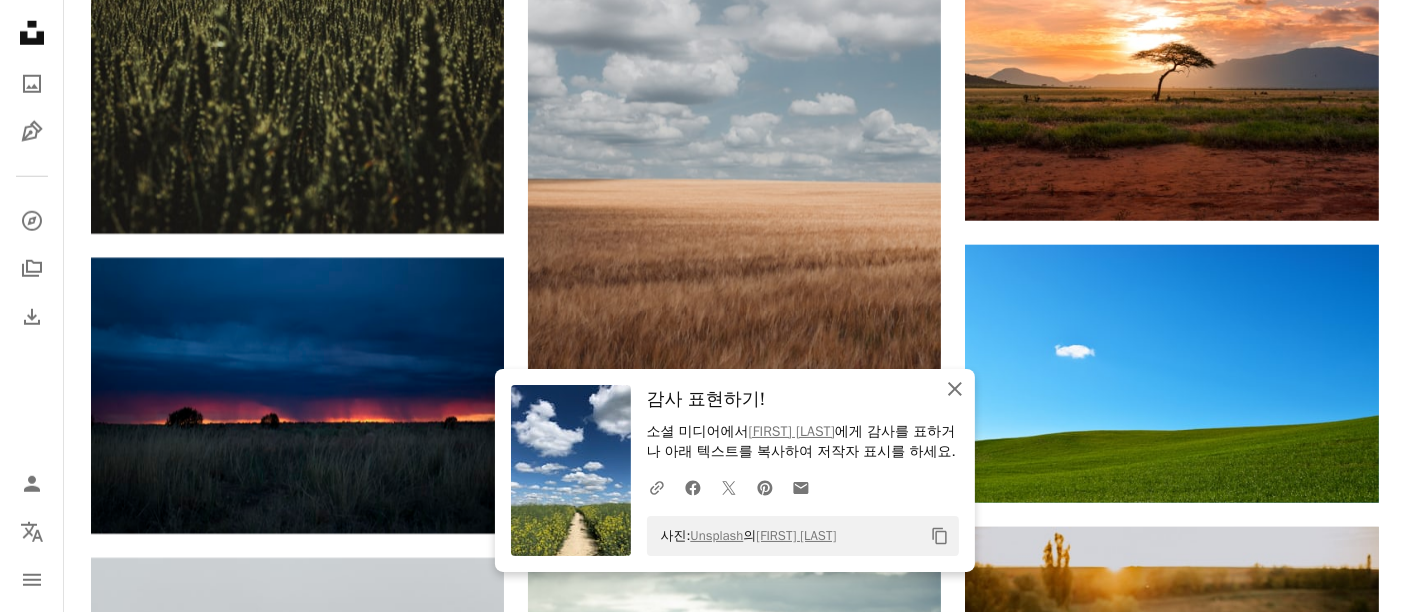 click on "An X shape" 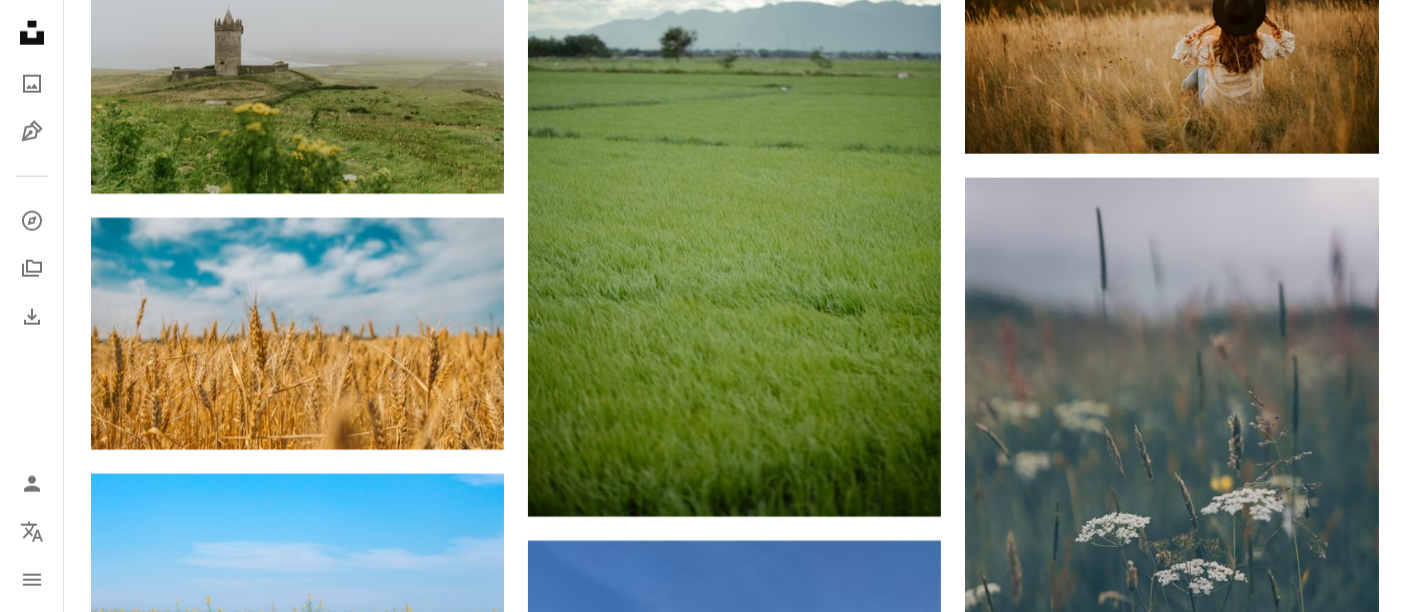 scroll, scrollTop: 0, scrollLeft: 0, axis: both 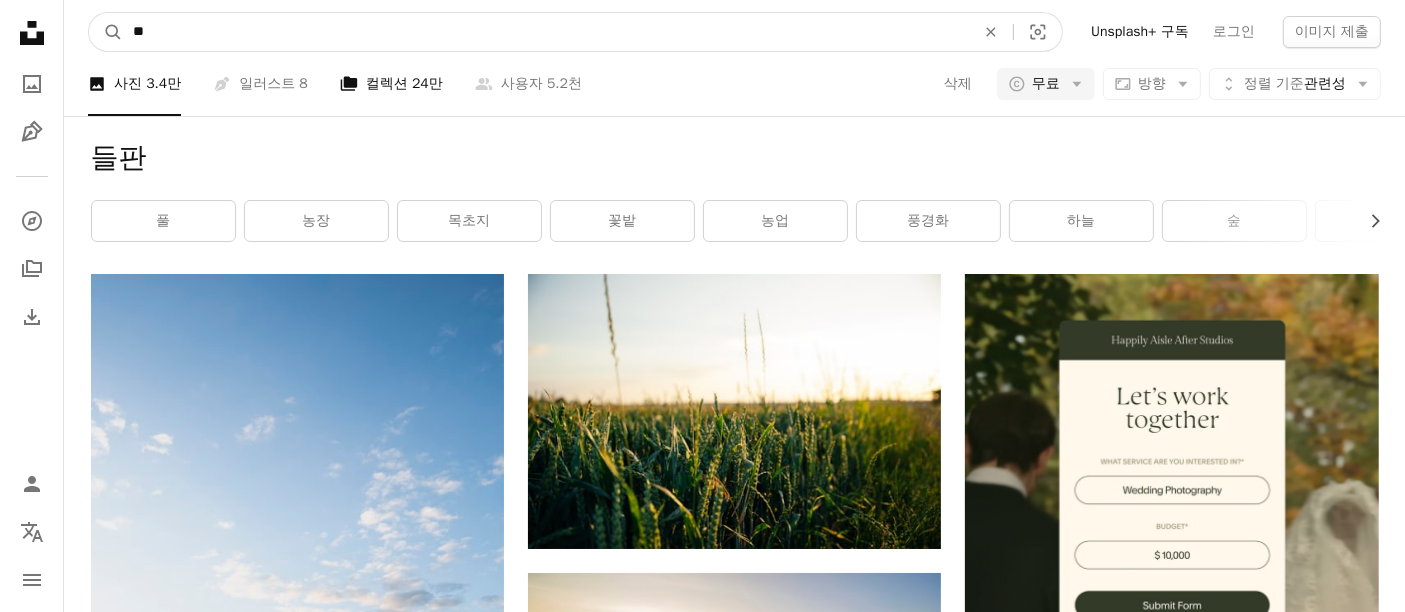 type on "**********" 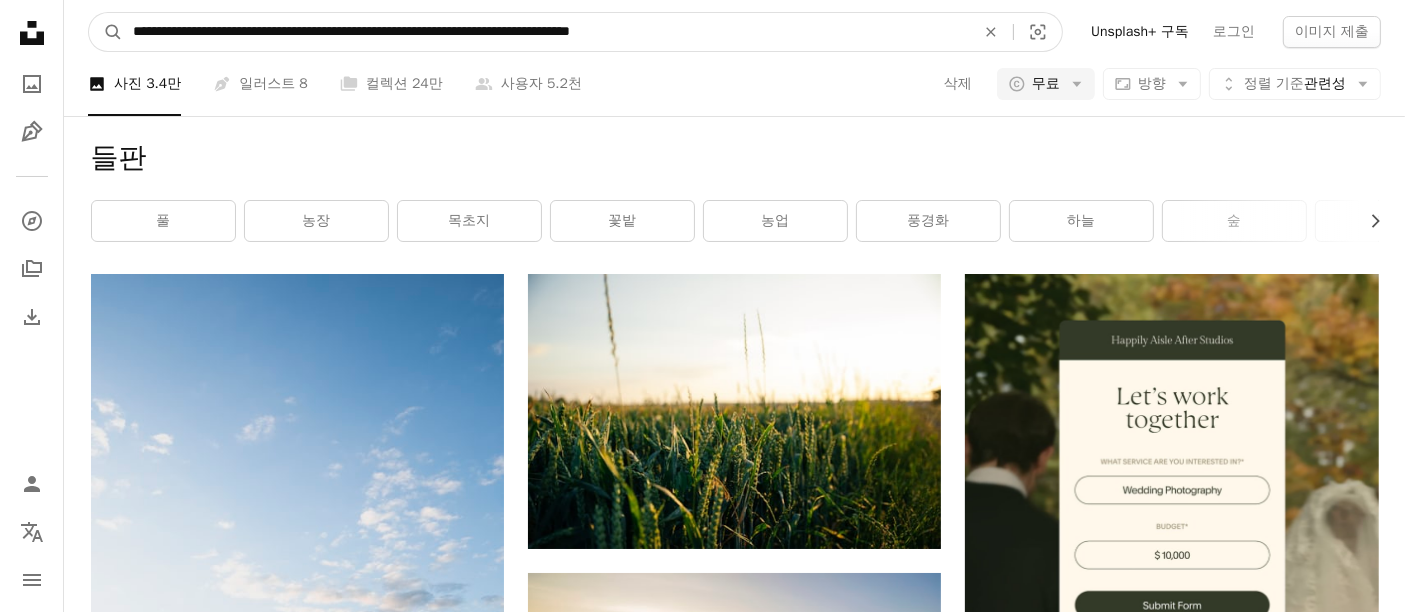 click on "**********" at bounding box center [546, 32] 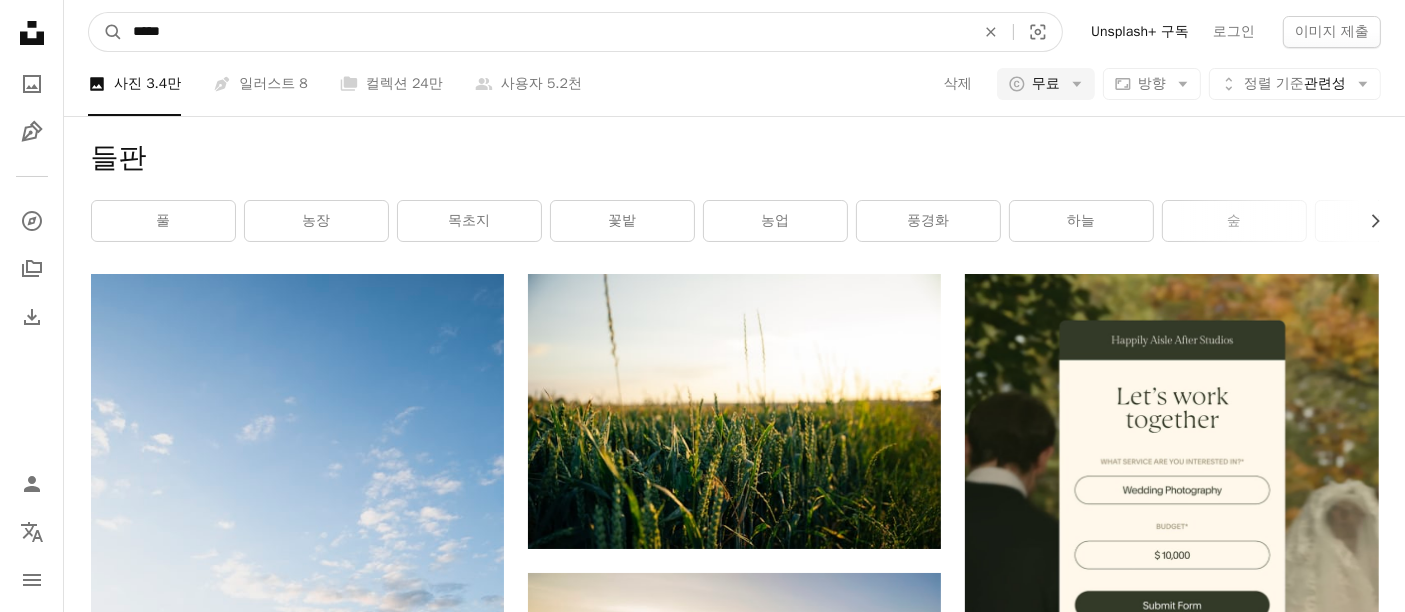 type on "*****" 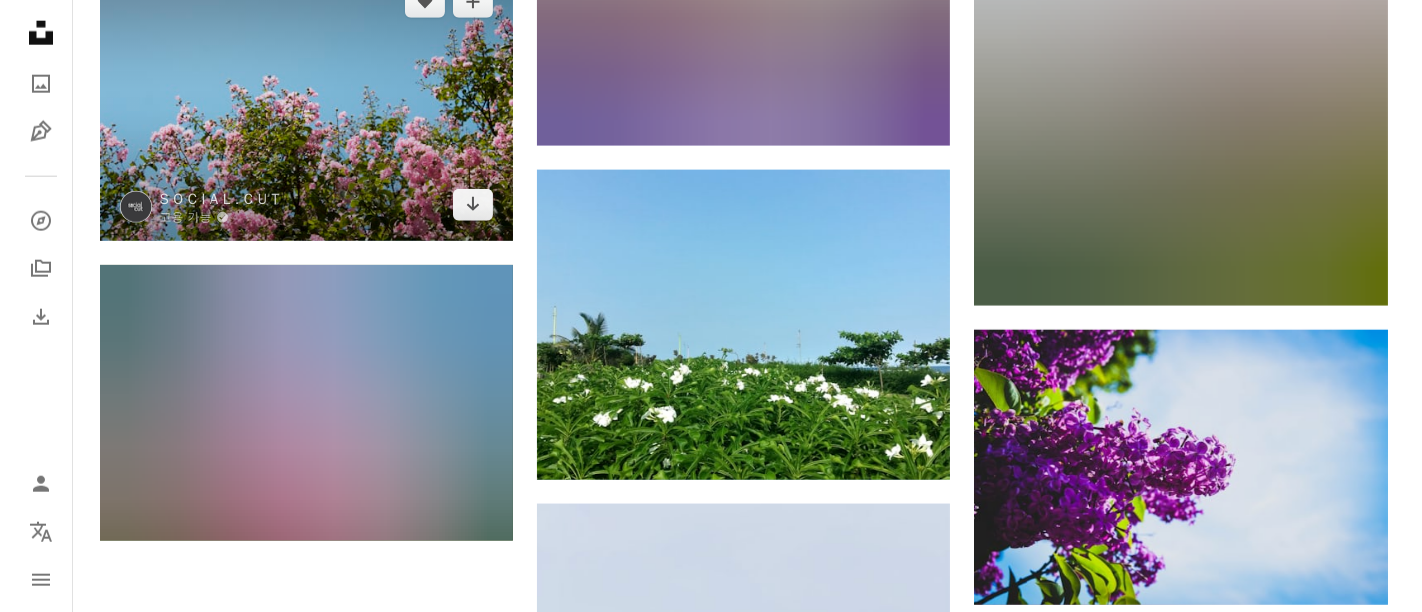 scroll, scrollTop: 2333, scrollLeft: 0, axis: vertical 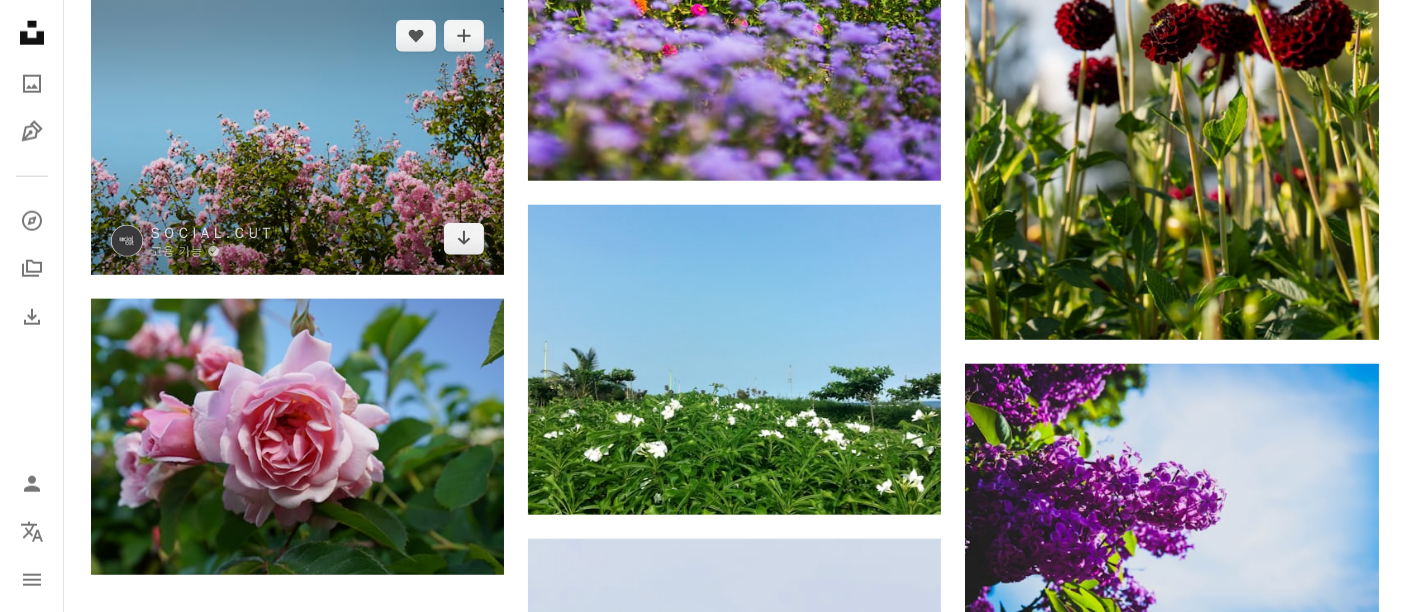 click at bounding box center (297, 137) 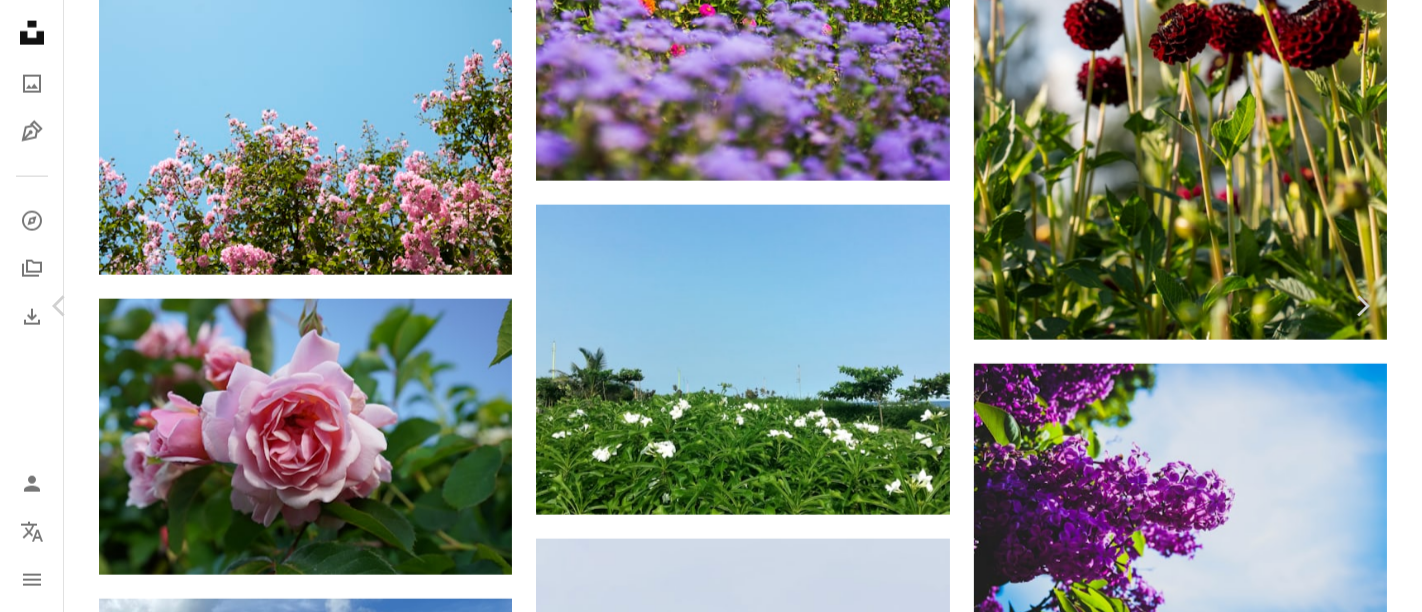 scroll, scrollTop: 0, scrollLeft: 0, axis: both 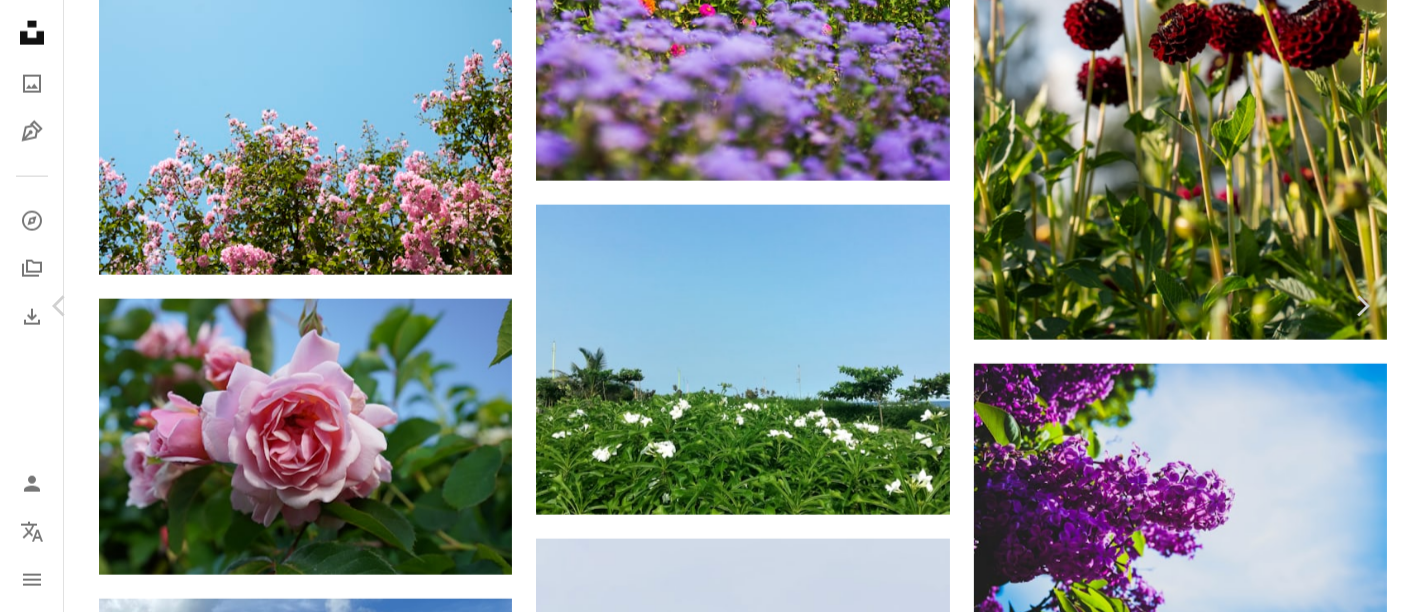 click on "무료 다운로드" at bounding box center (1172, 5374) 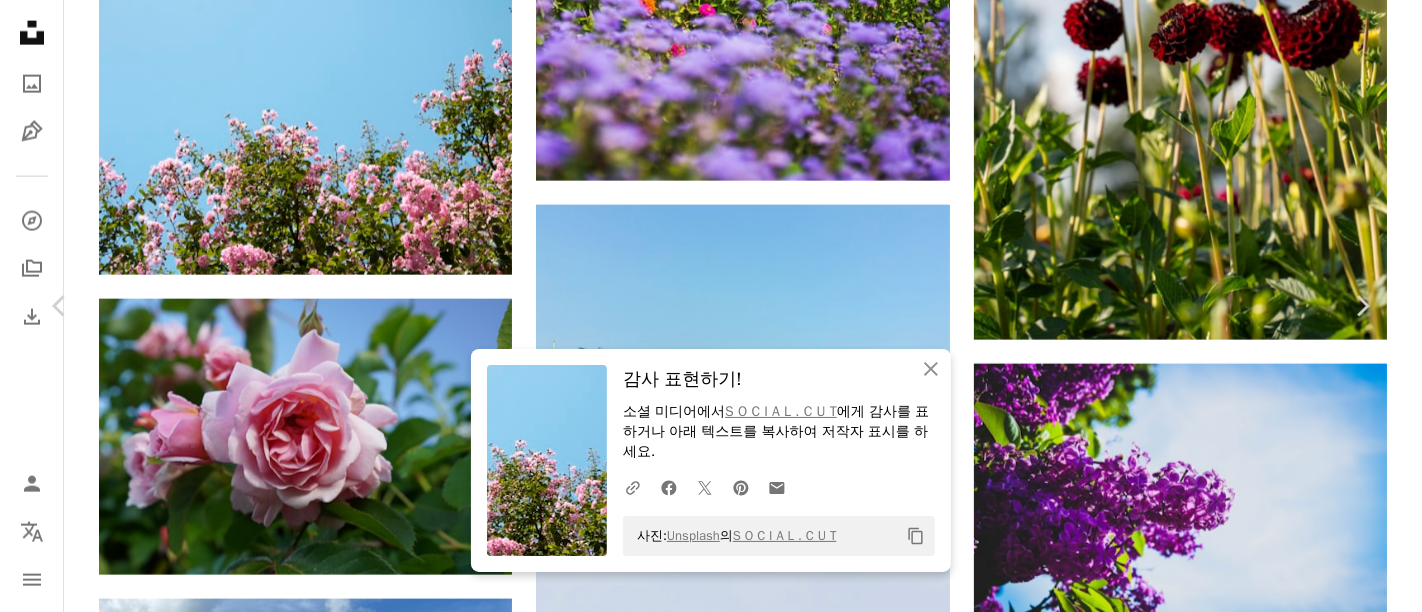 scroll, scrollTop: 888, scrollLeft: 0, axis: vertical 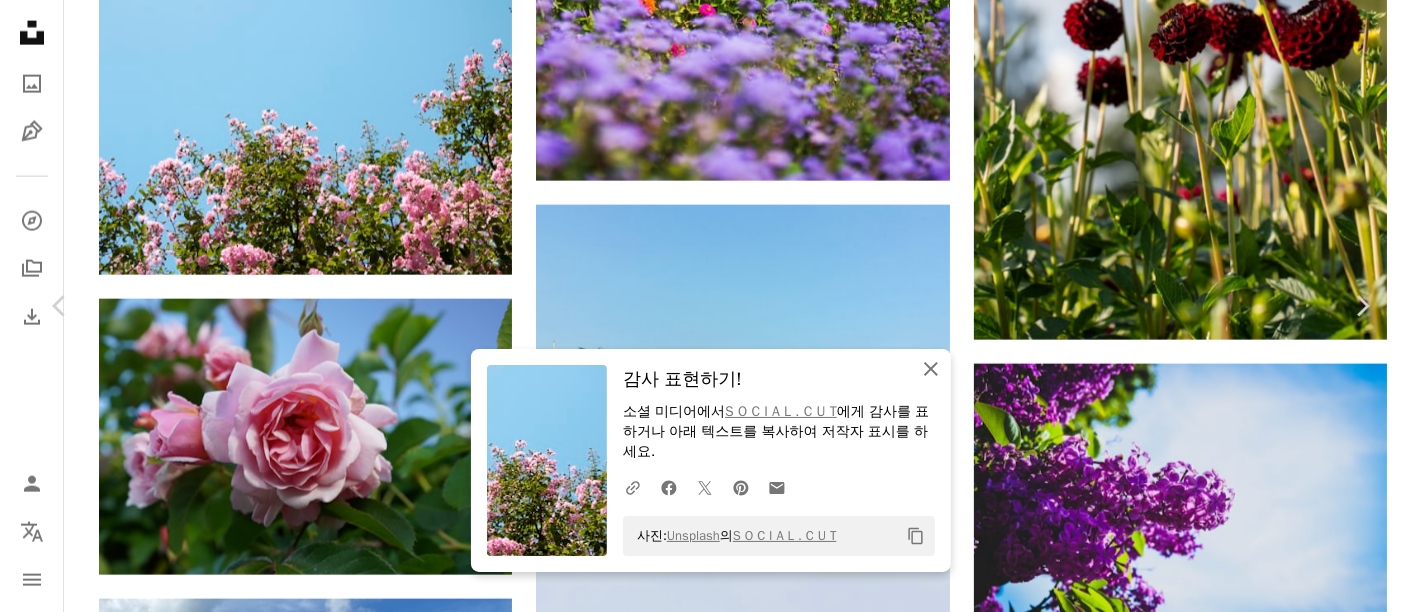 drag, startPoint x: 920, startPoint y: 361, endPoint x: 939, endPoint y: 357, distance: 19.416489 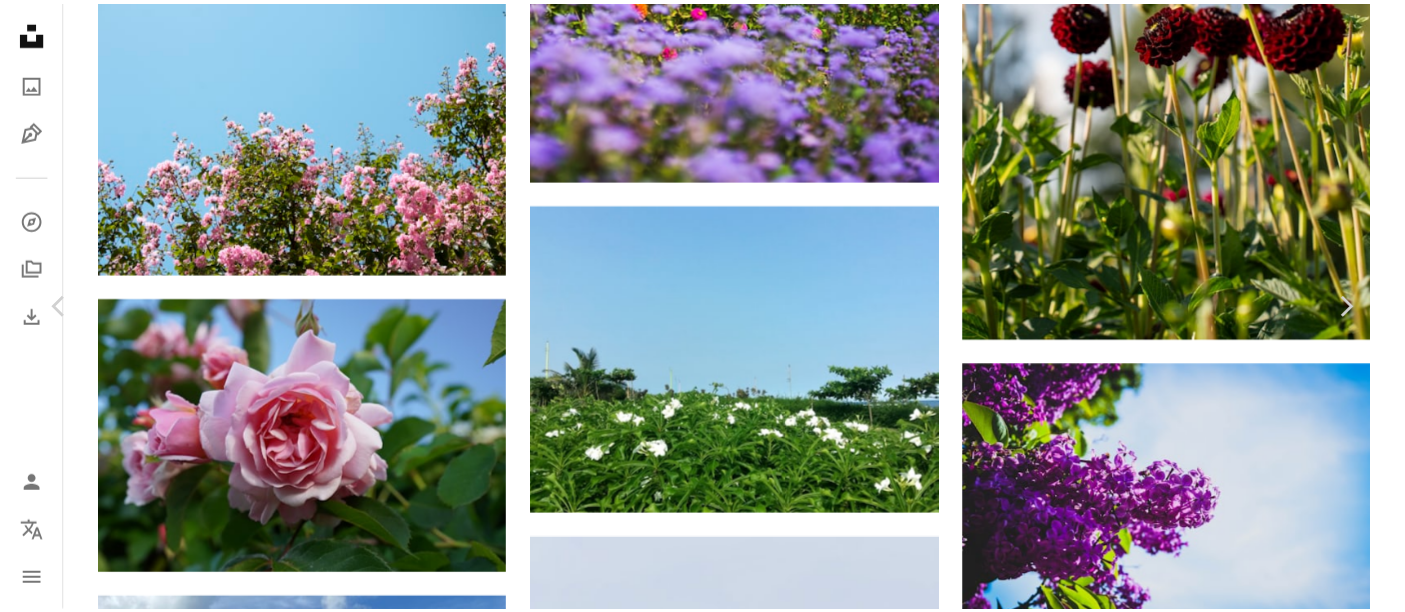 scroll, scrollTop: 4333, scrollLeft: 0, axis: vertical 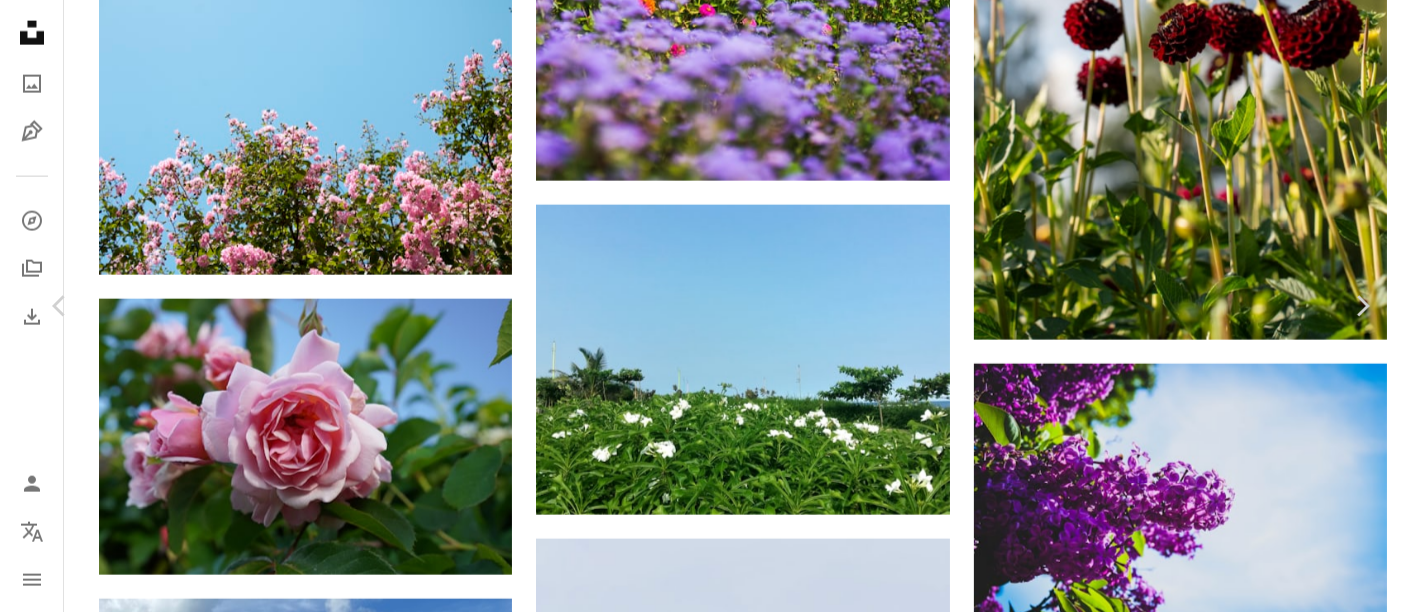 click on "[FIRST] [LAST] [DATE]" at bounding box center (711, 5633) 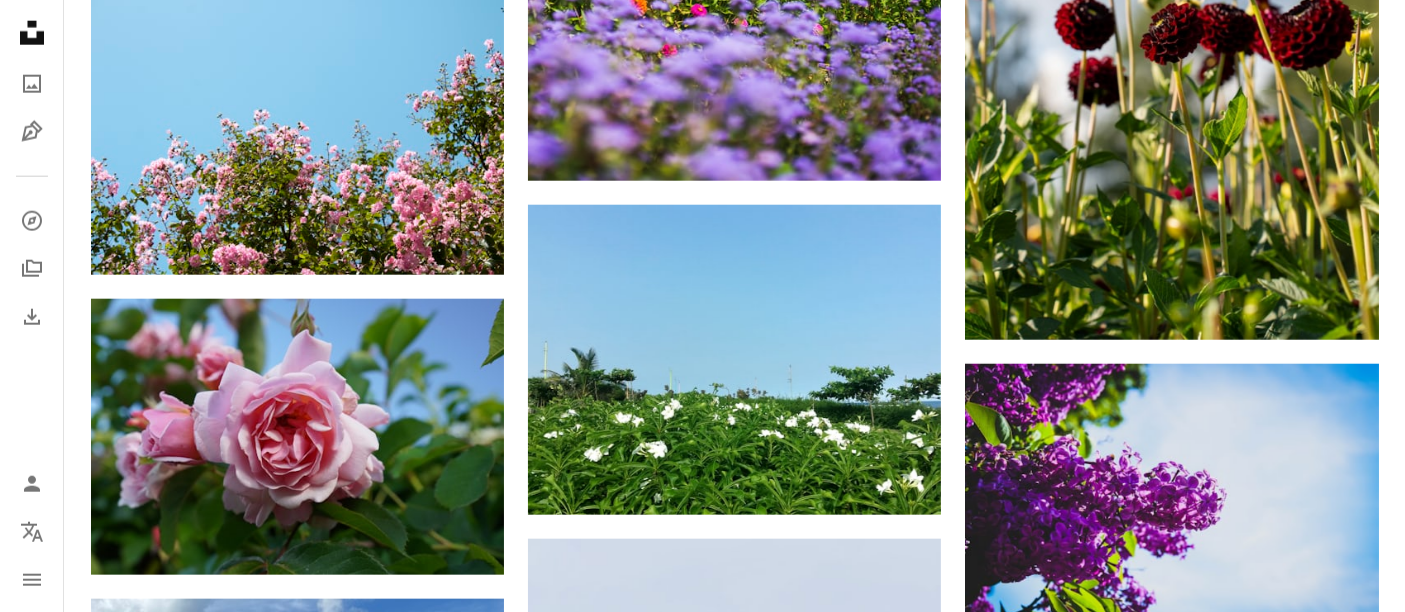 scroll, scrollTop: 0, scrollLeft: 0, axis: both 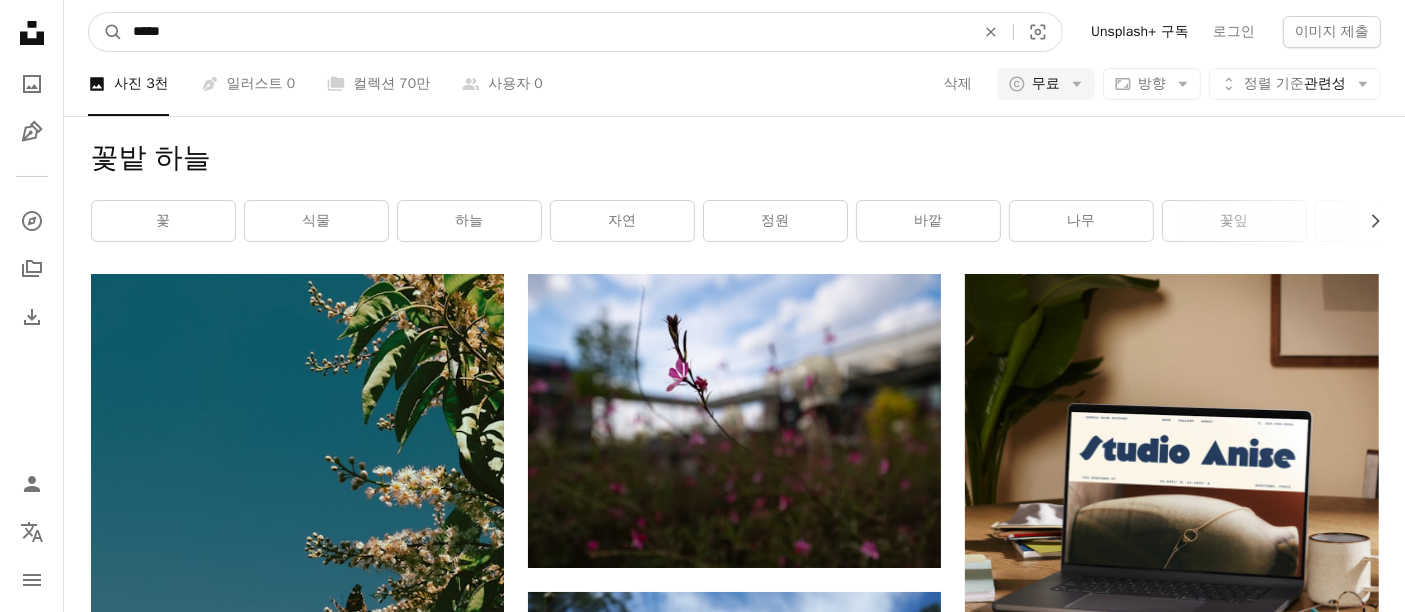 drag, startPoint x: 585, startPoint y: 30, endPoint x: 0, endPoint y: -51, distance: 590.58105 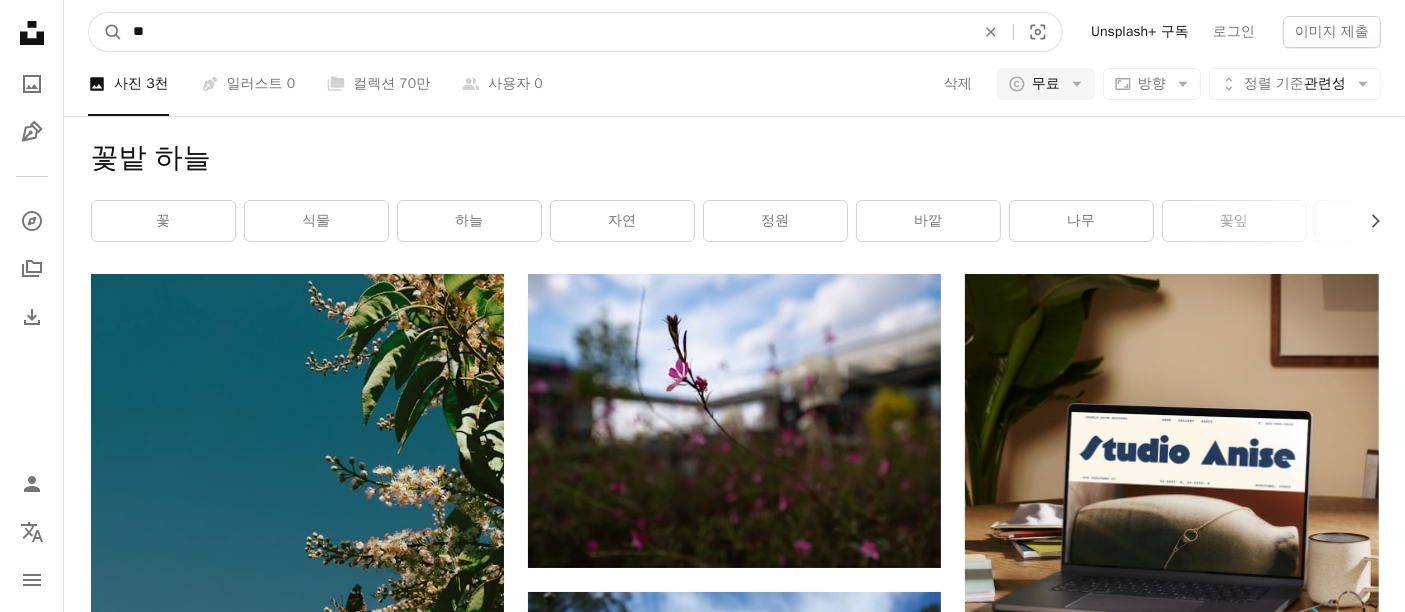 type on "**" 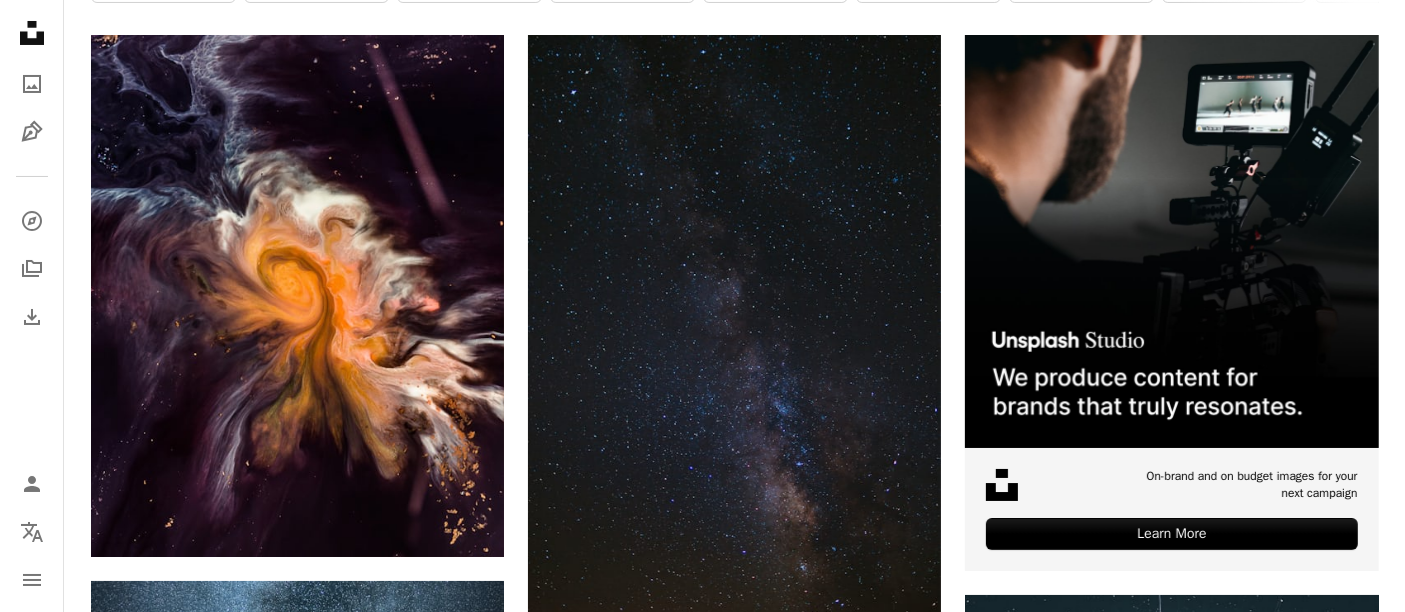 scroll, scrollTop: 0, scrollLeft: 0, axis: both 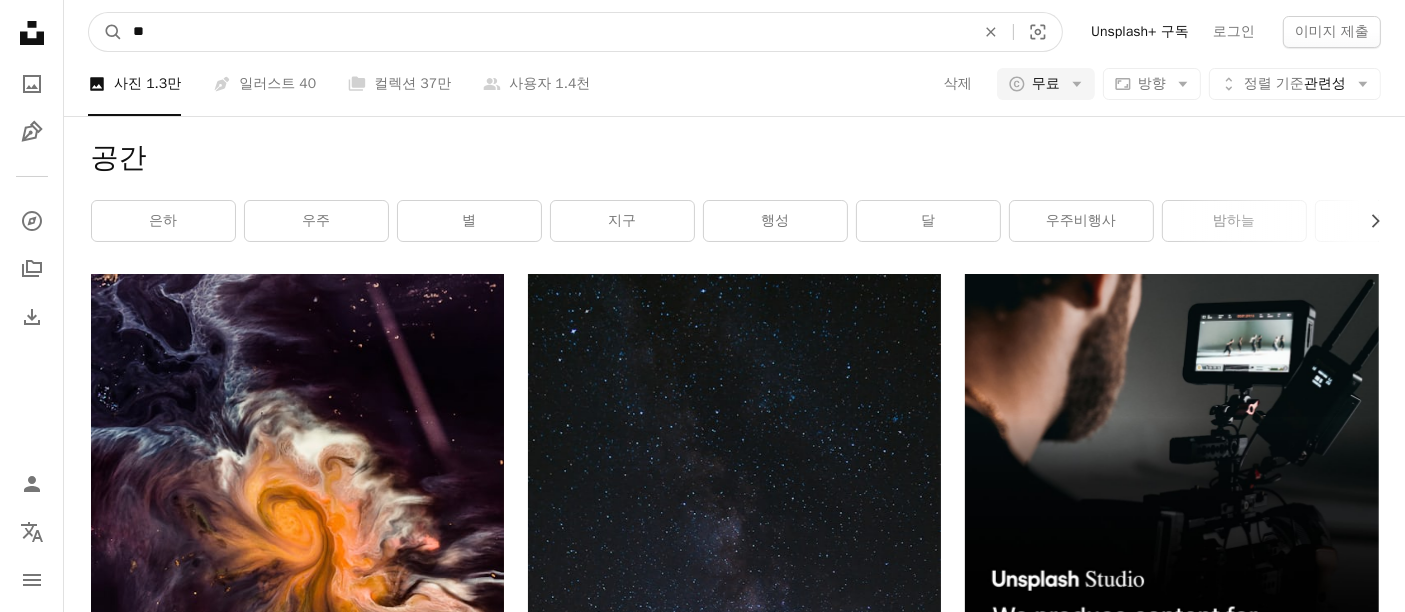 click on "**" at bounding box center [546, 32] 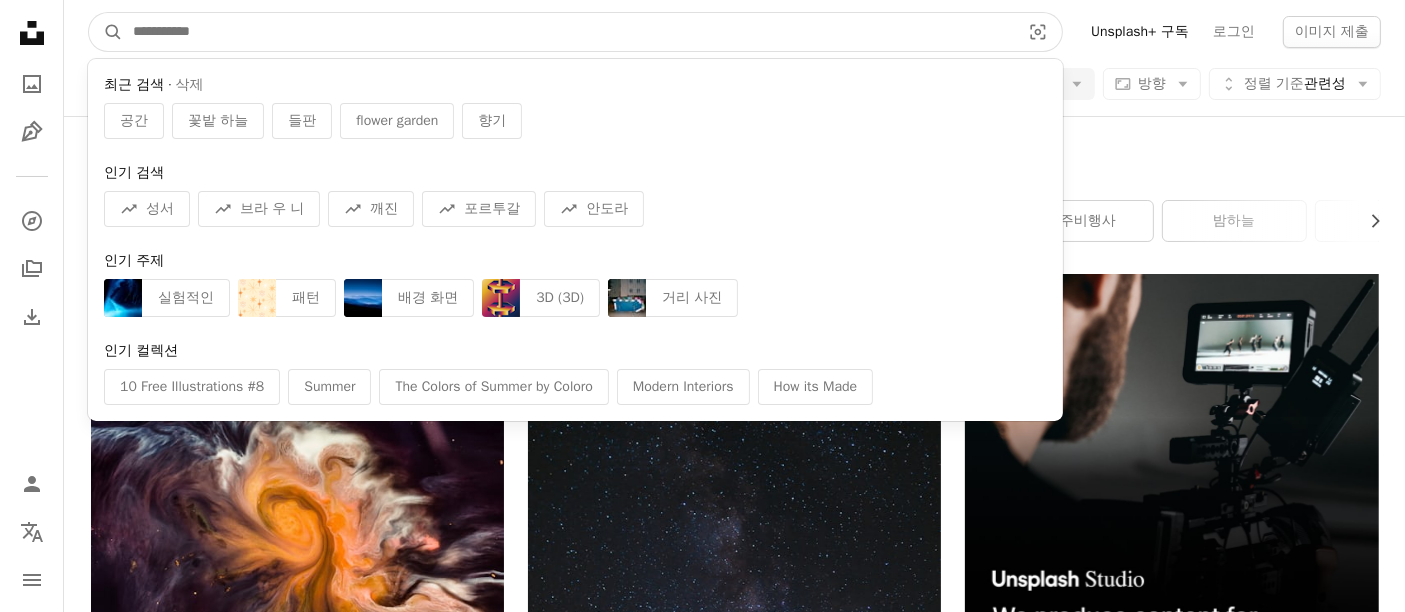 type 